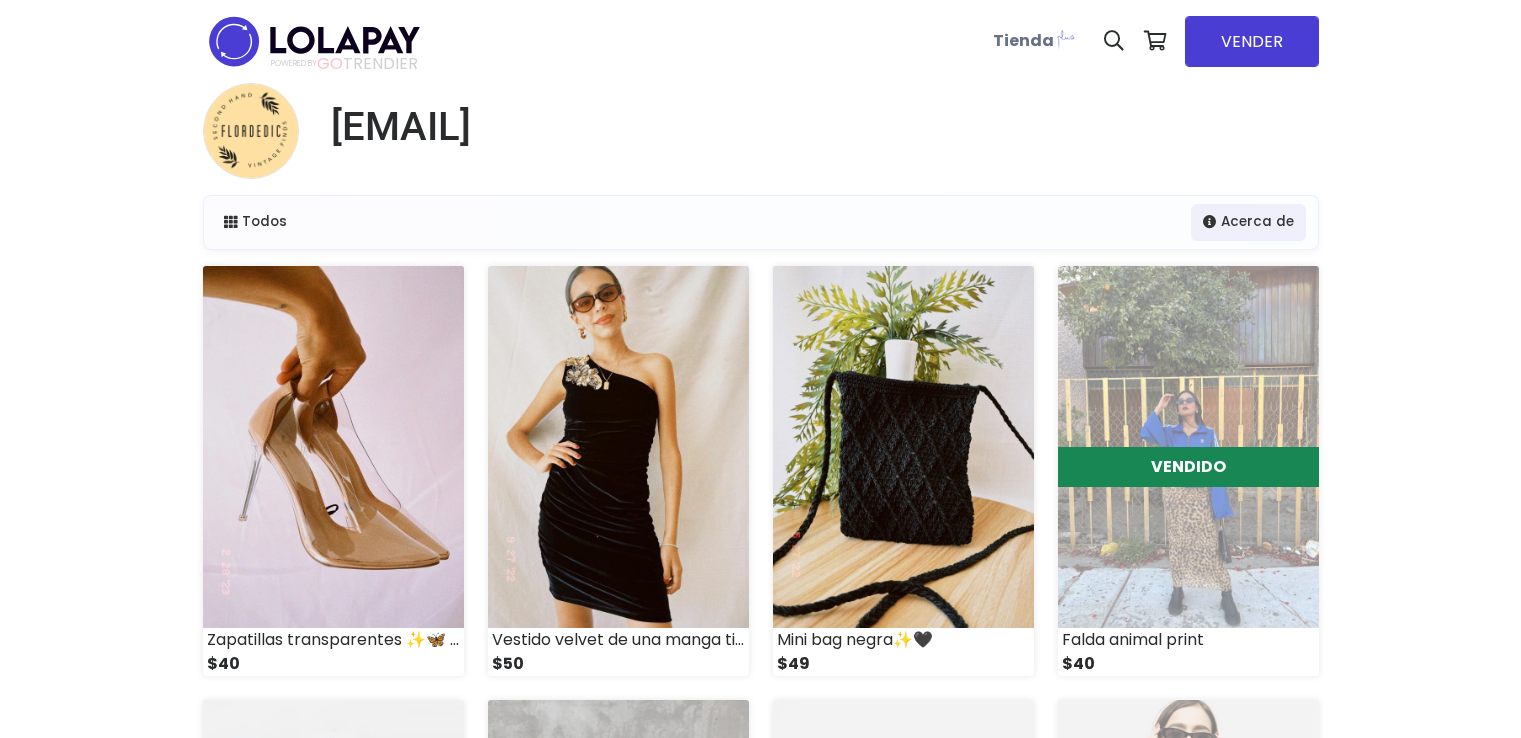 scroll, scrollTop: 0, scrollLeft: 0, axis: both 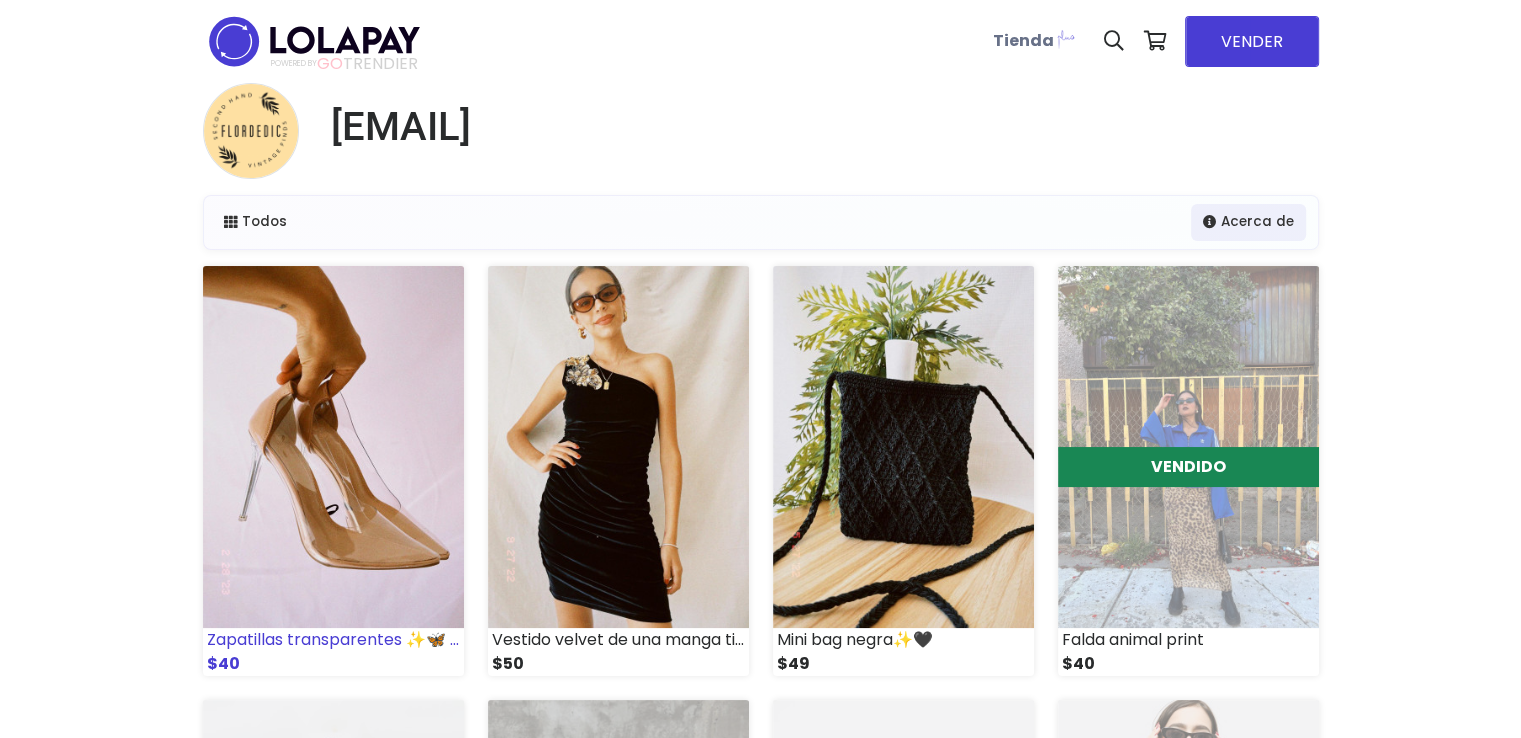 click at bounding box center [333, 447] 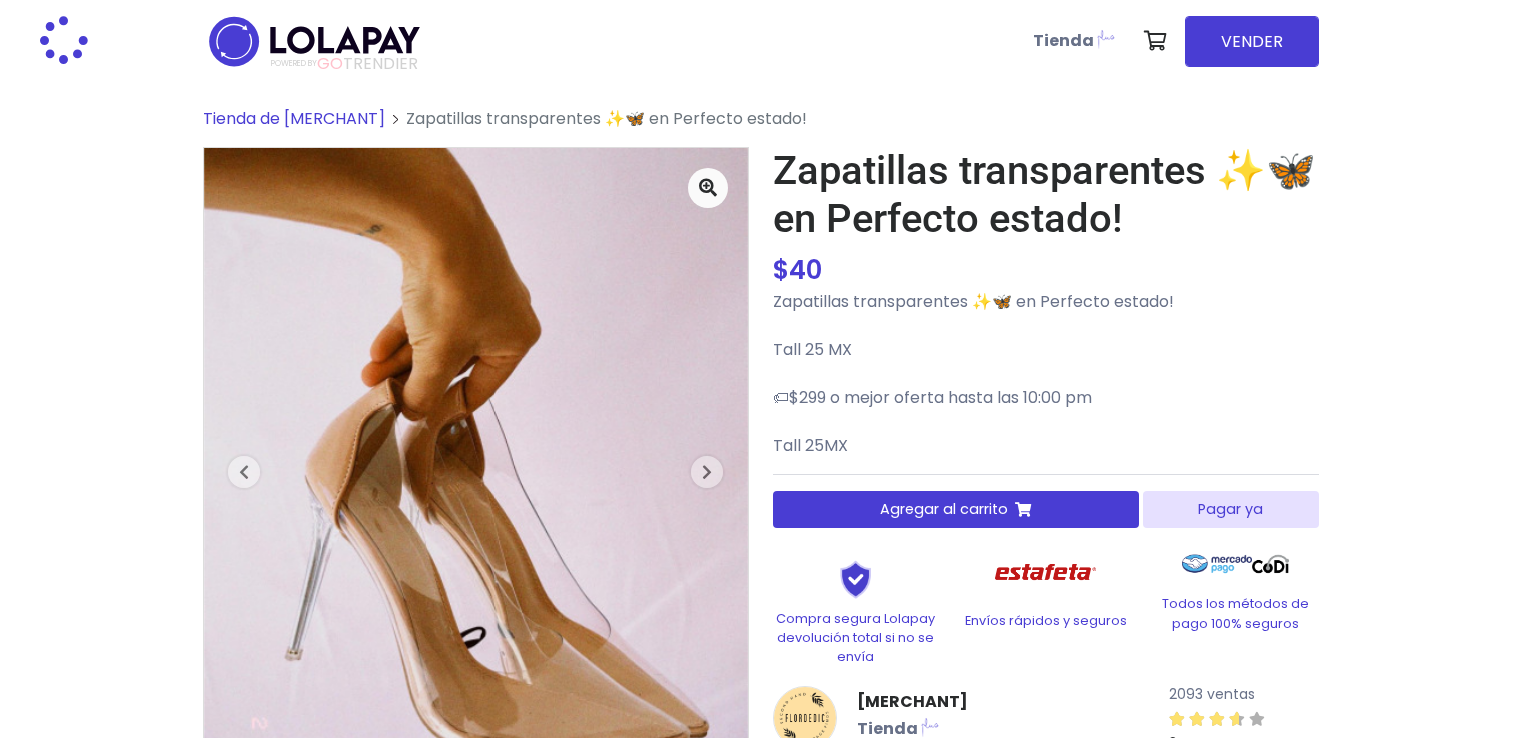 scroll, scrollTop: 0, scrollLeft: 0, axis: both 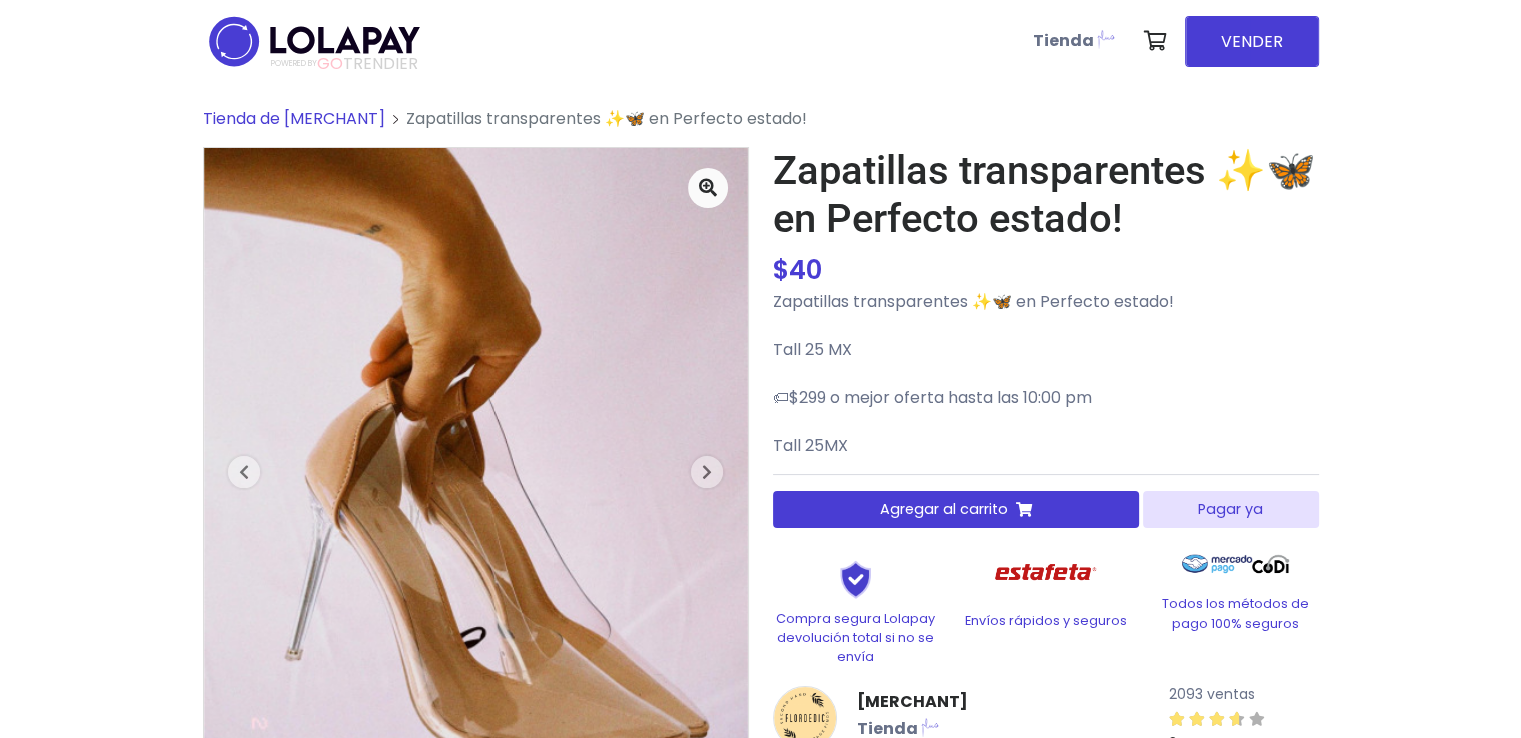 click on "Pagar ya" at bounding box center [1230, 509] 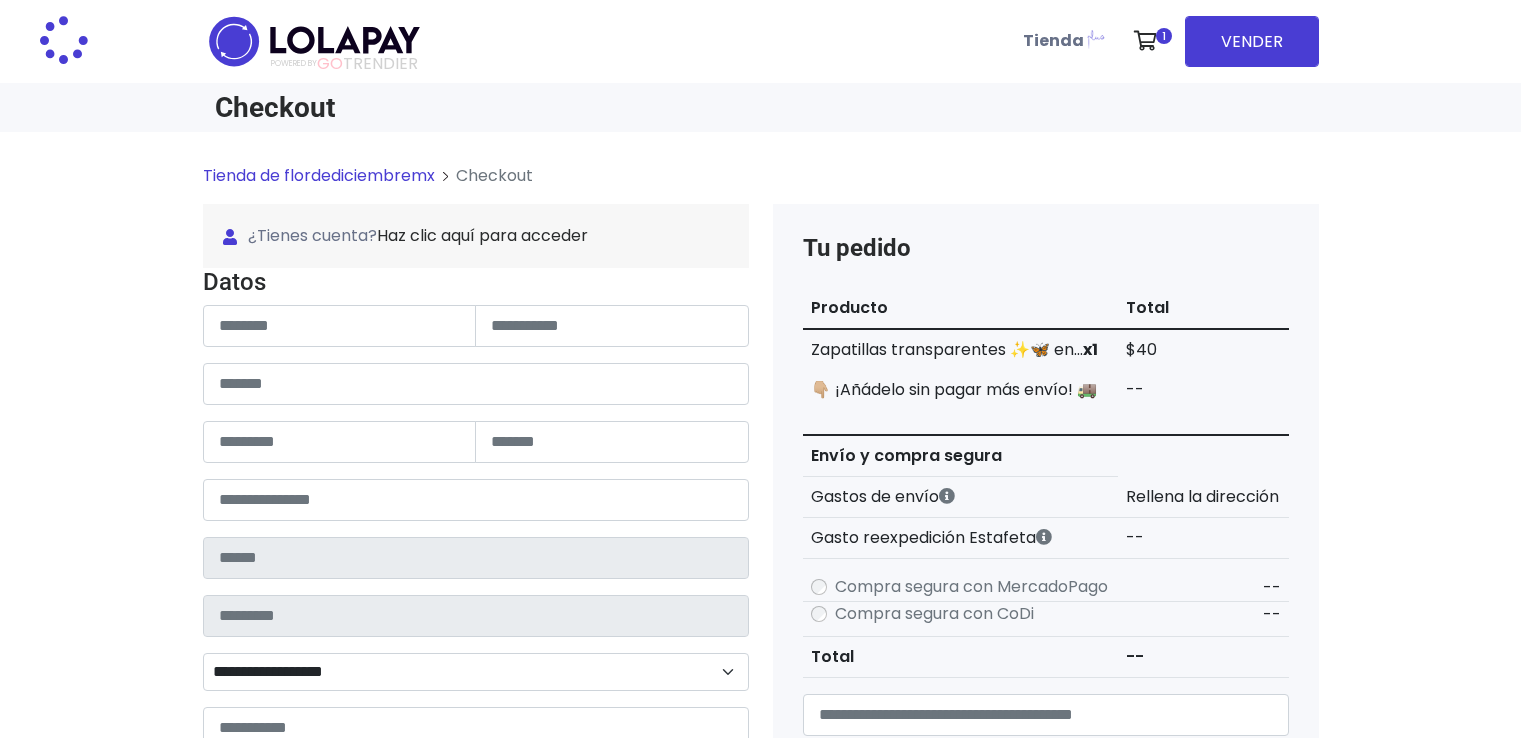scroll, scrollTop: 0, scrollLeft: 0, axis: both 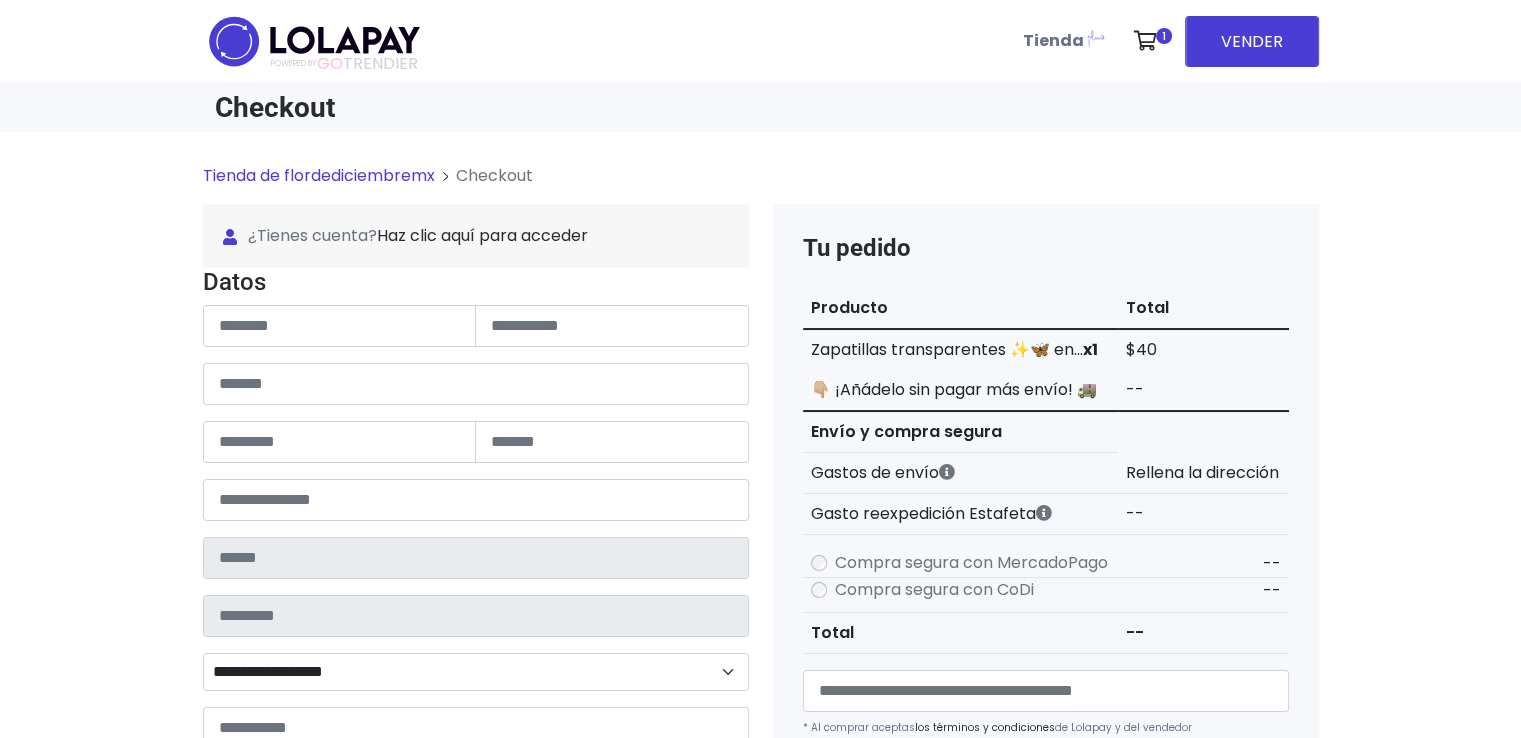 type on "**********" 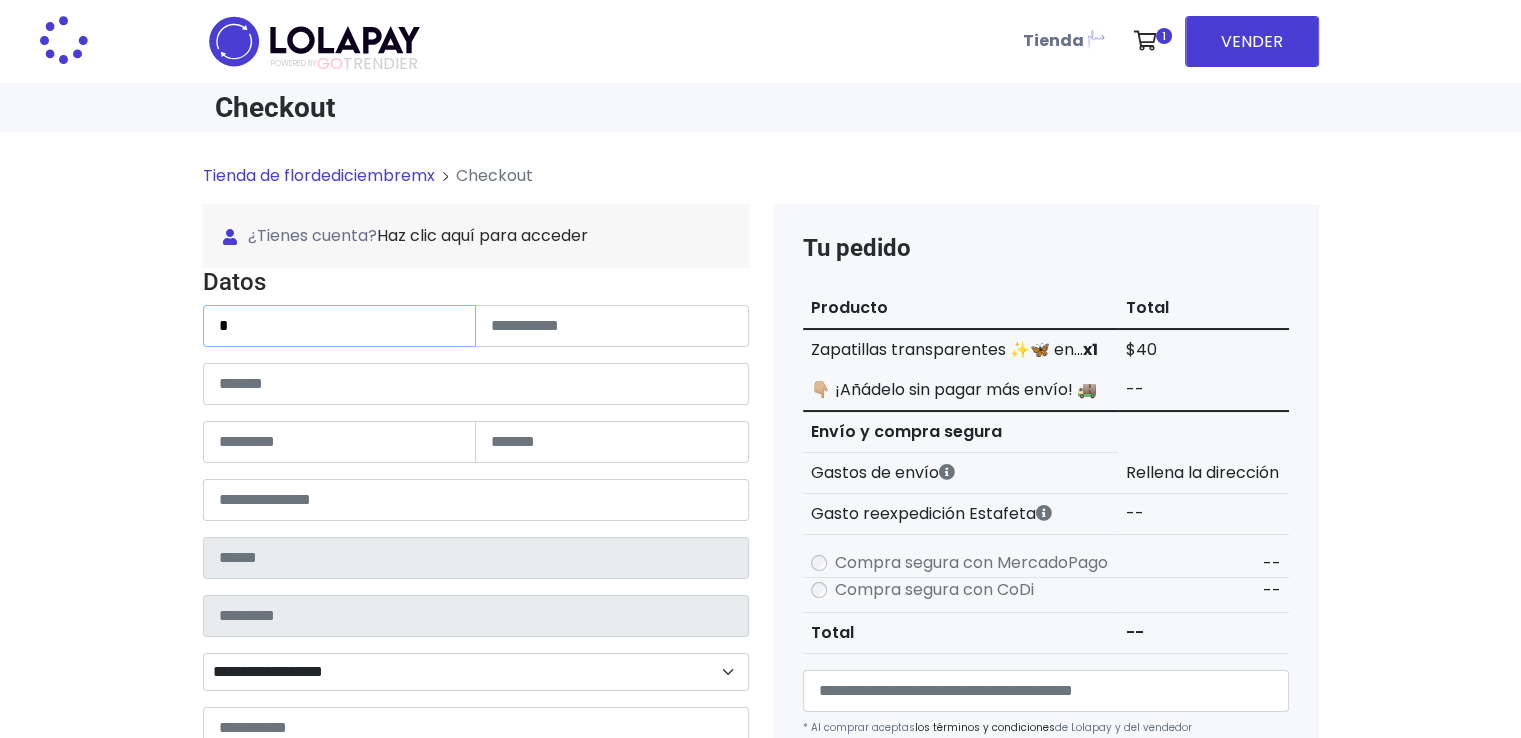 click on "*" at bounding box center [340, 326] 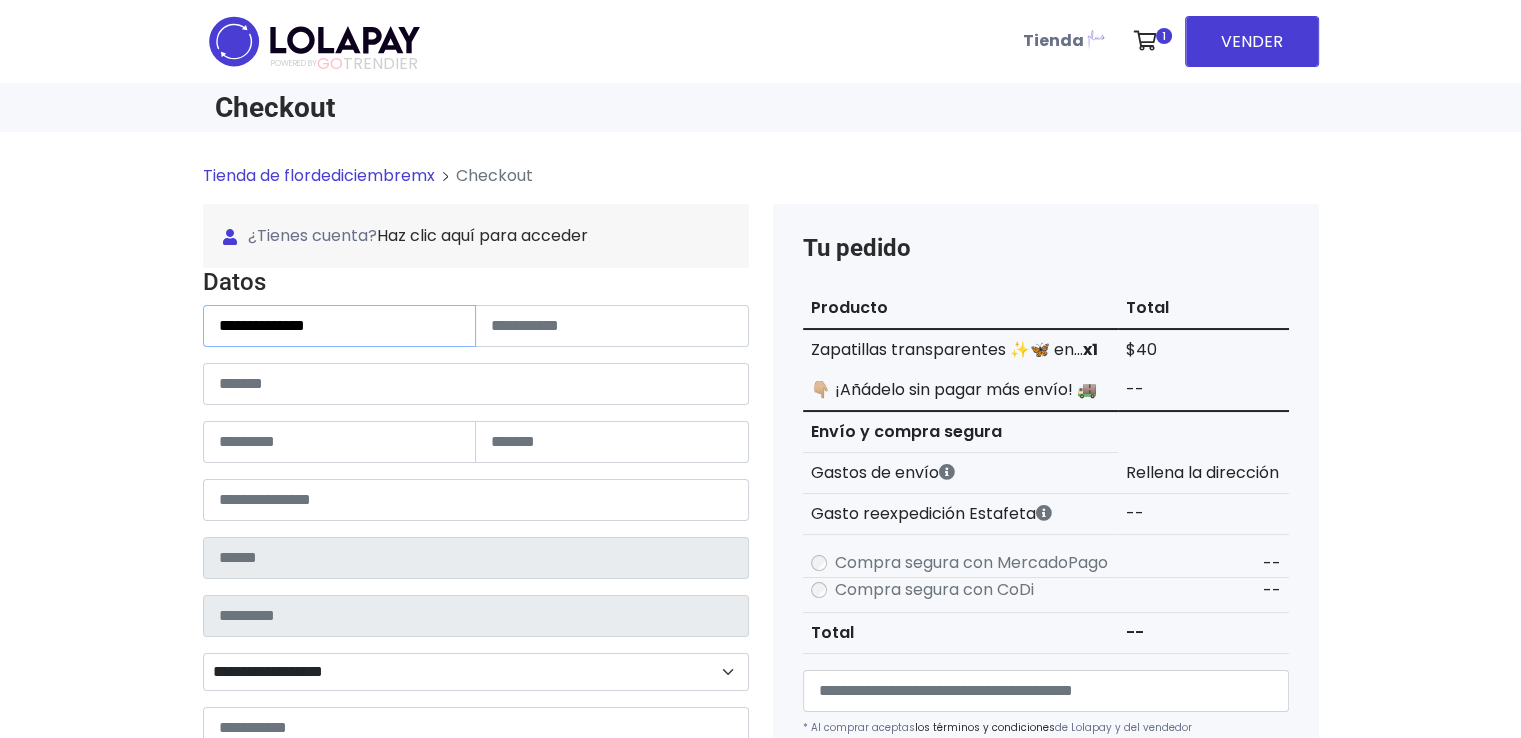 type on "**********" 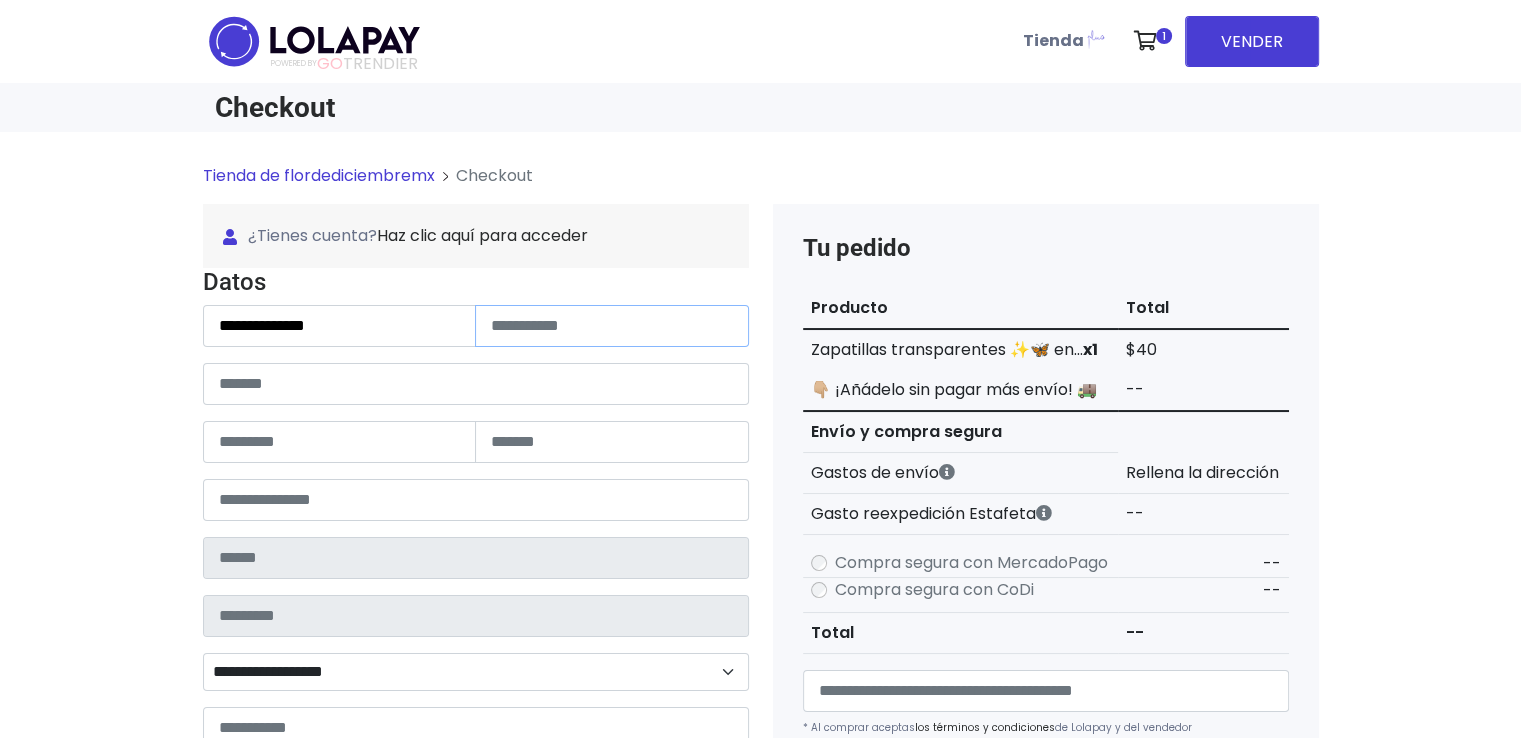 click at bounding box center [612, 326] 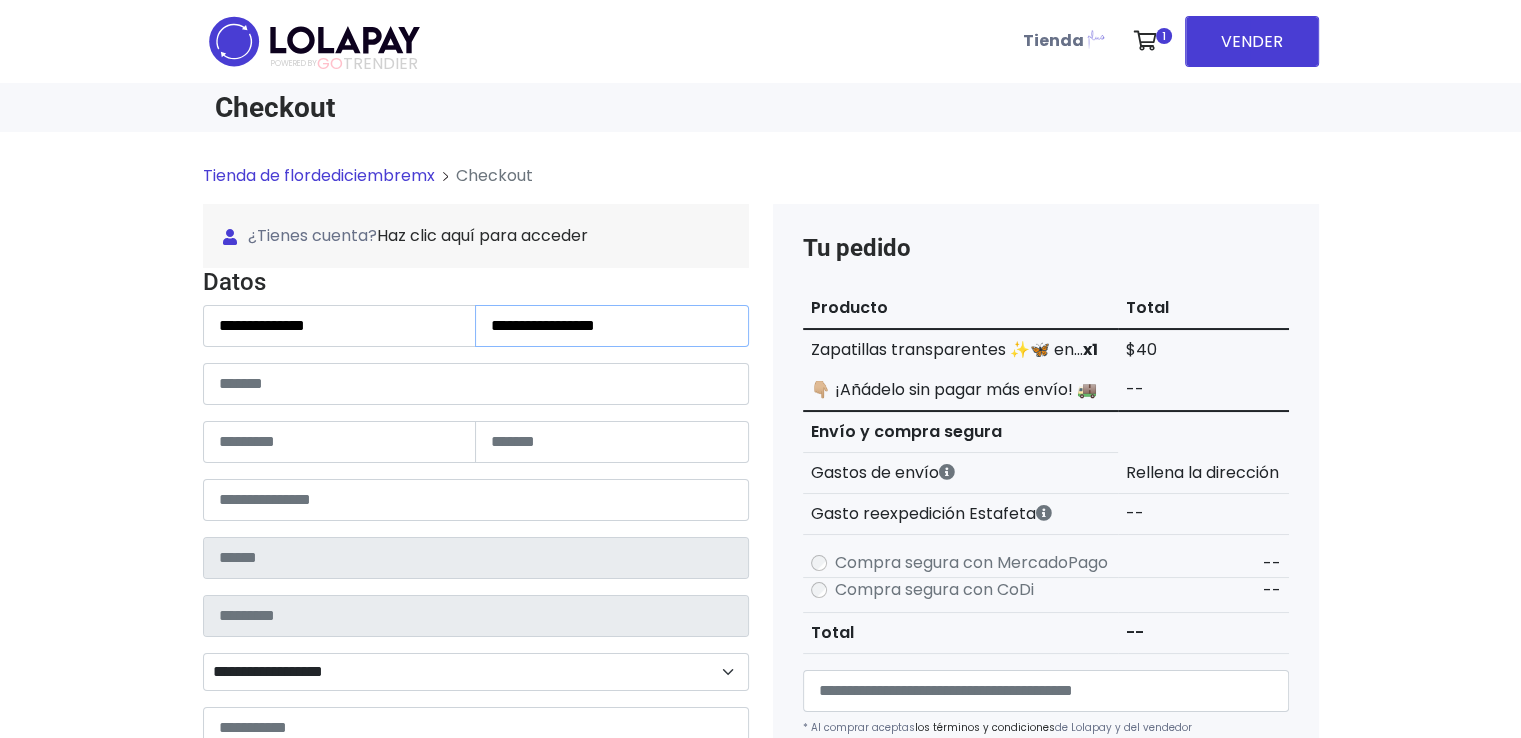 type on "**********" 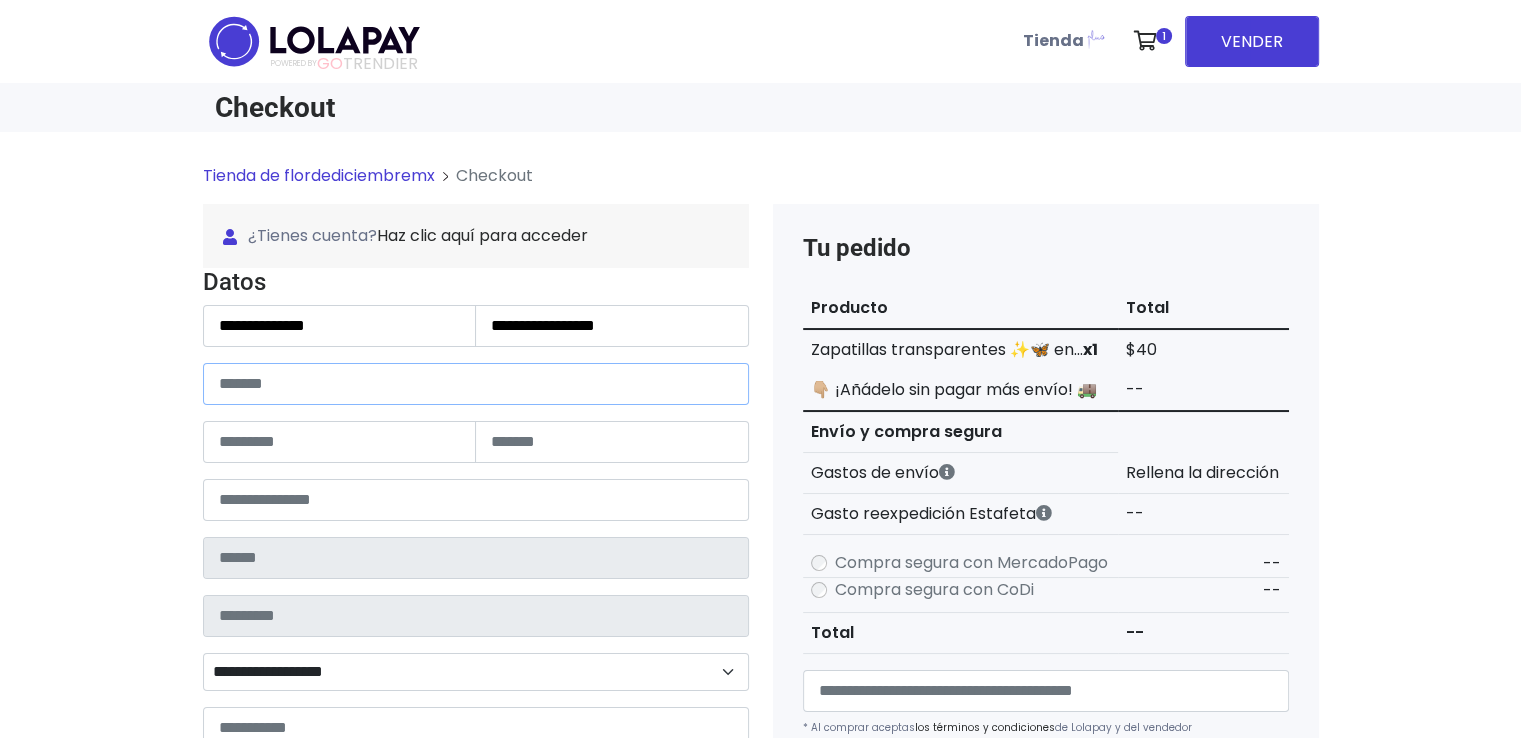 click at bounding box center [476, 384] 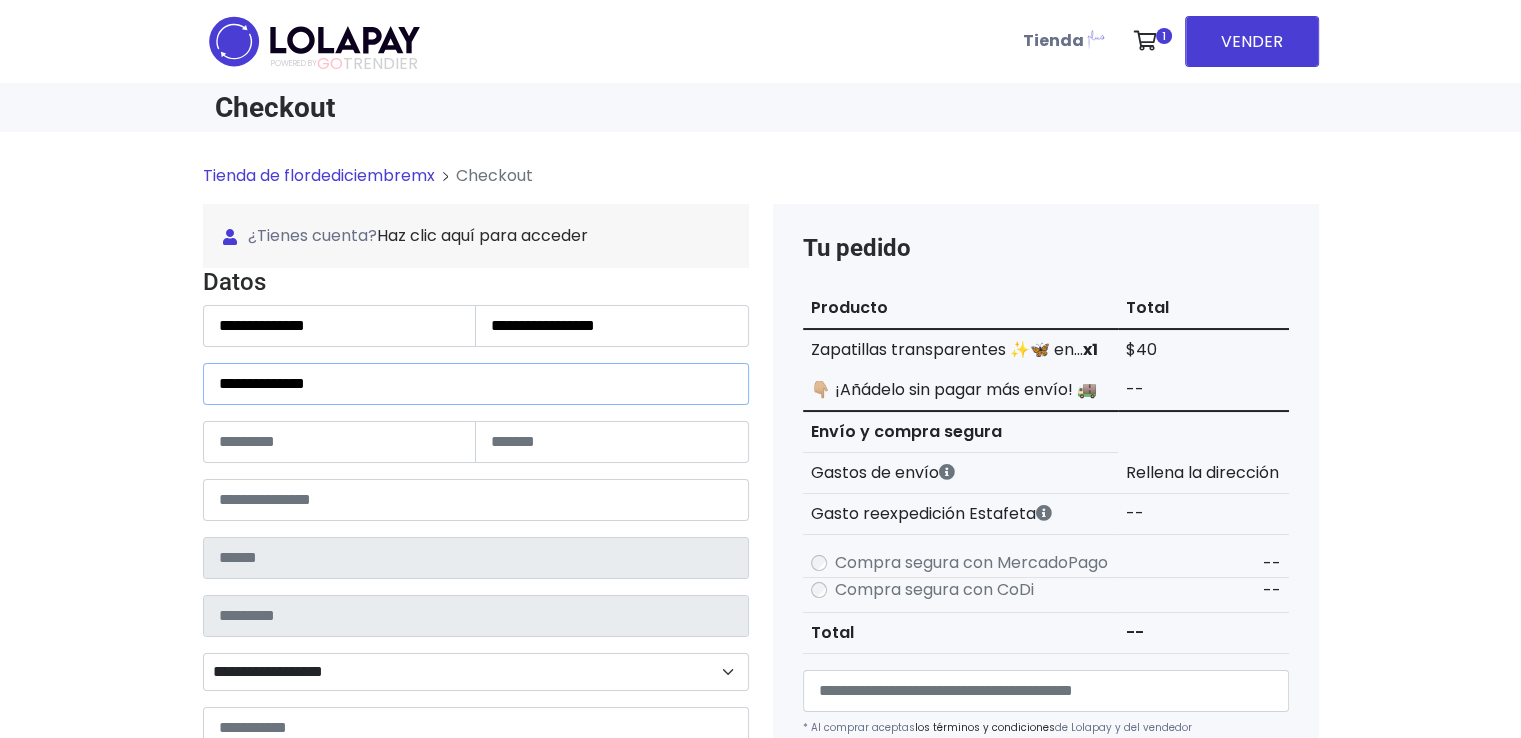 type on "**********" 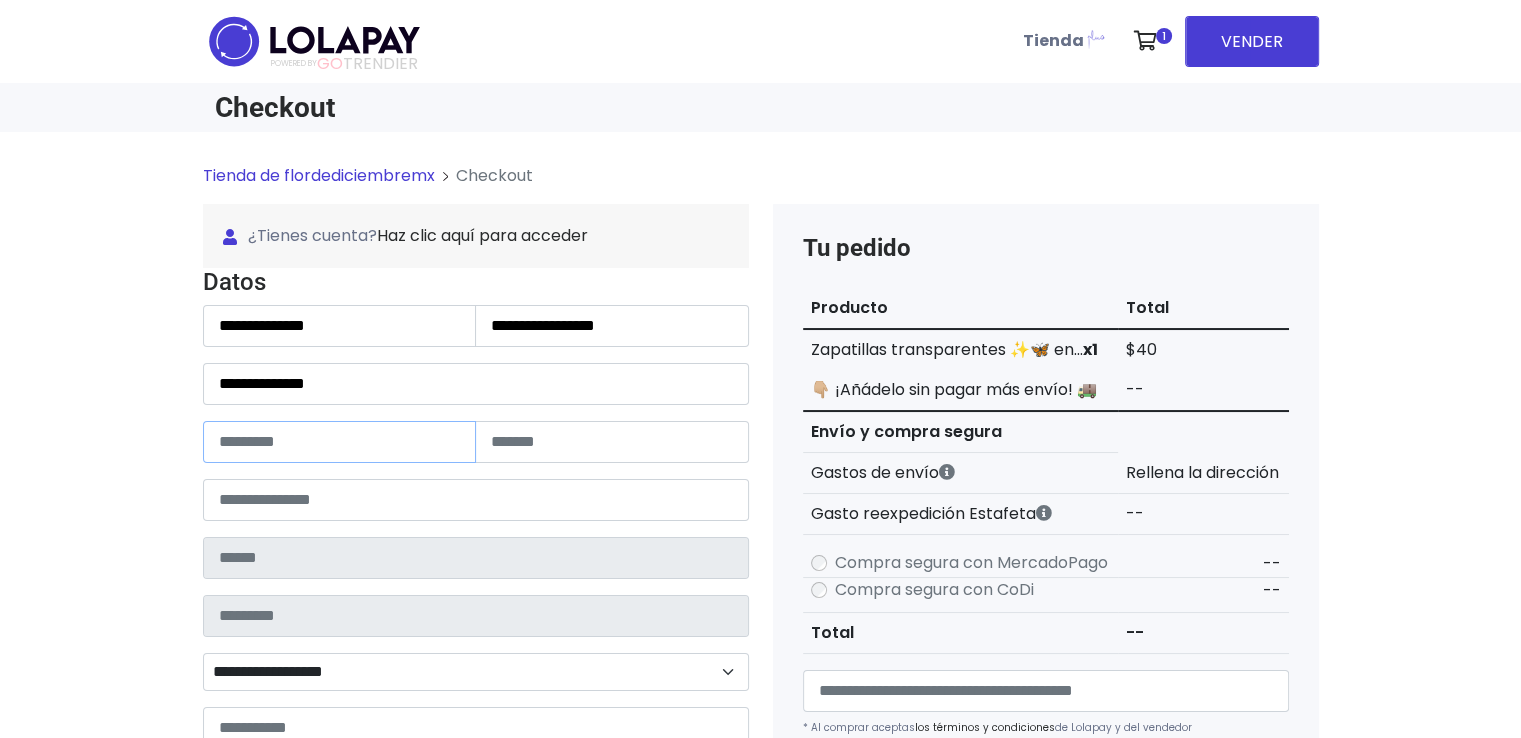 click at bounding box center [340, 442] 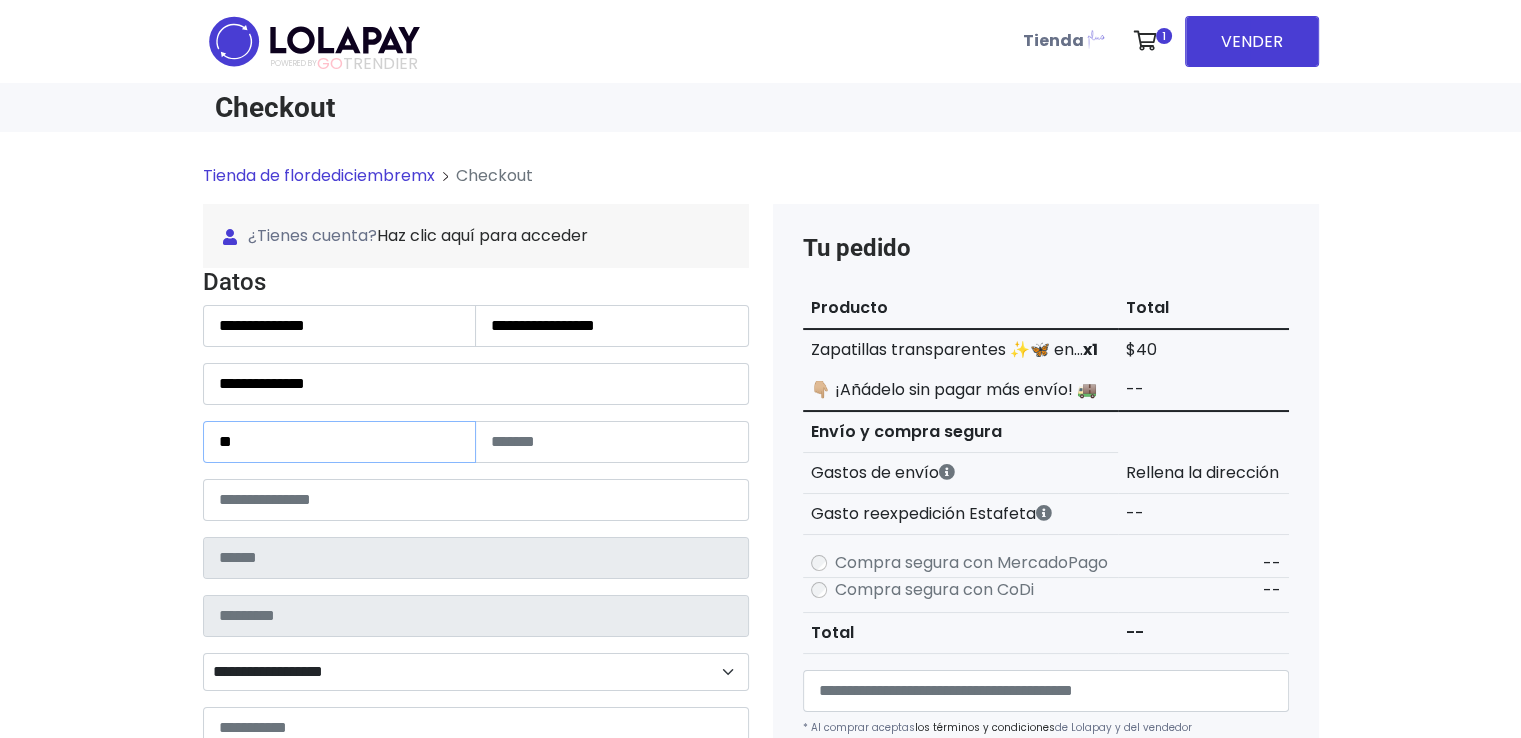 type on "**" 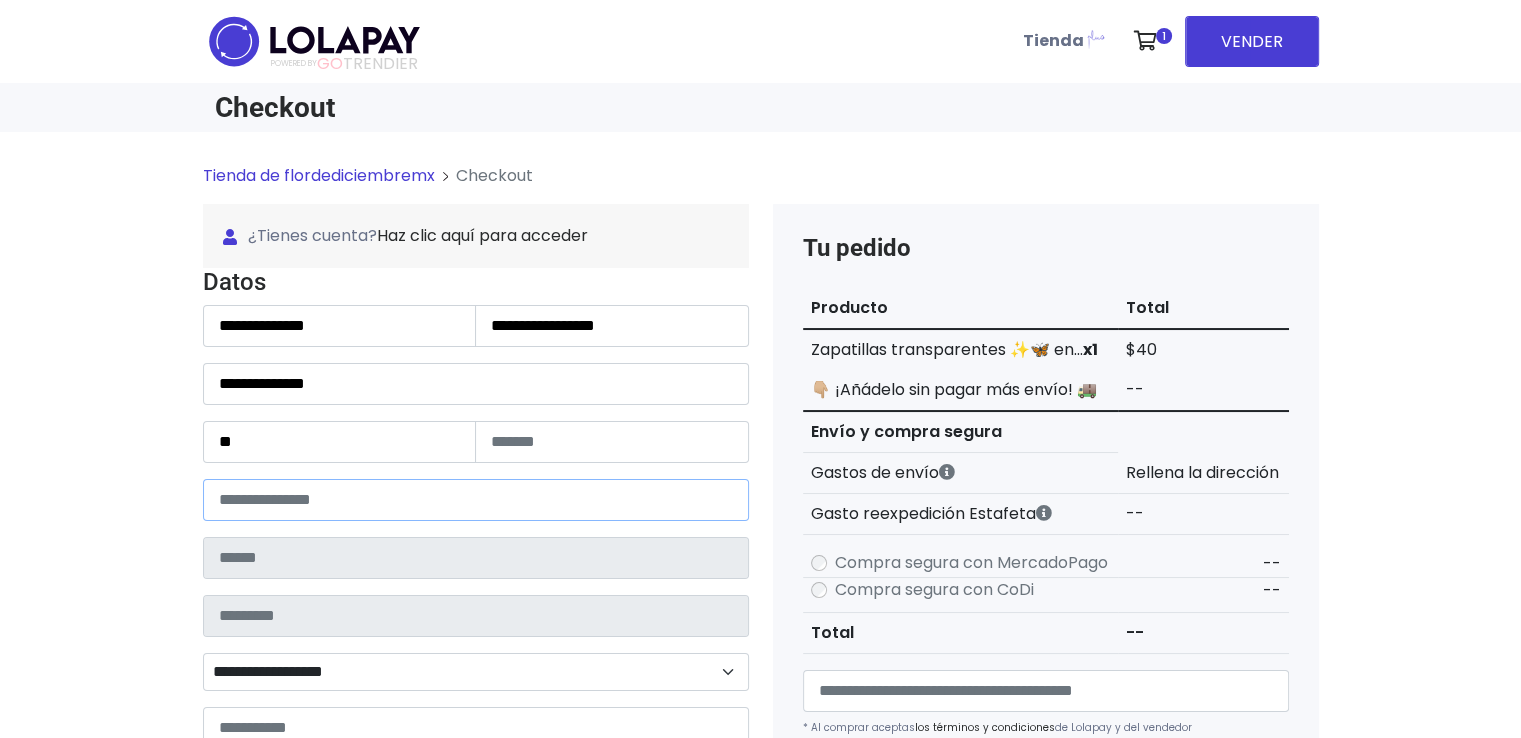 click at bounding box center [476, 500] 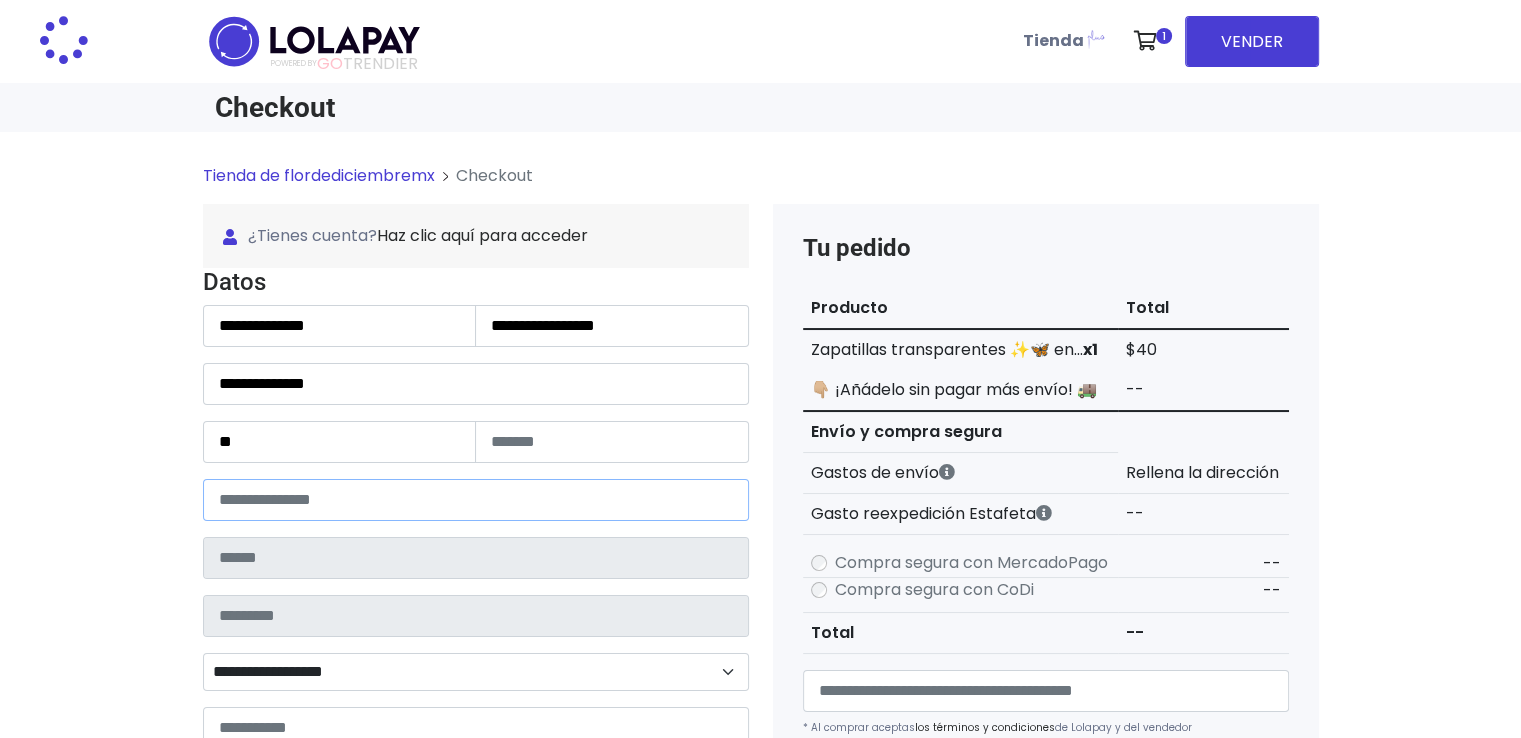 type on "******" 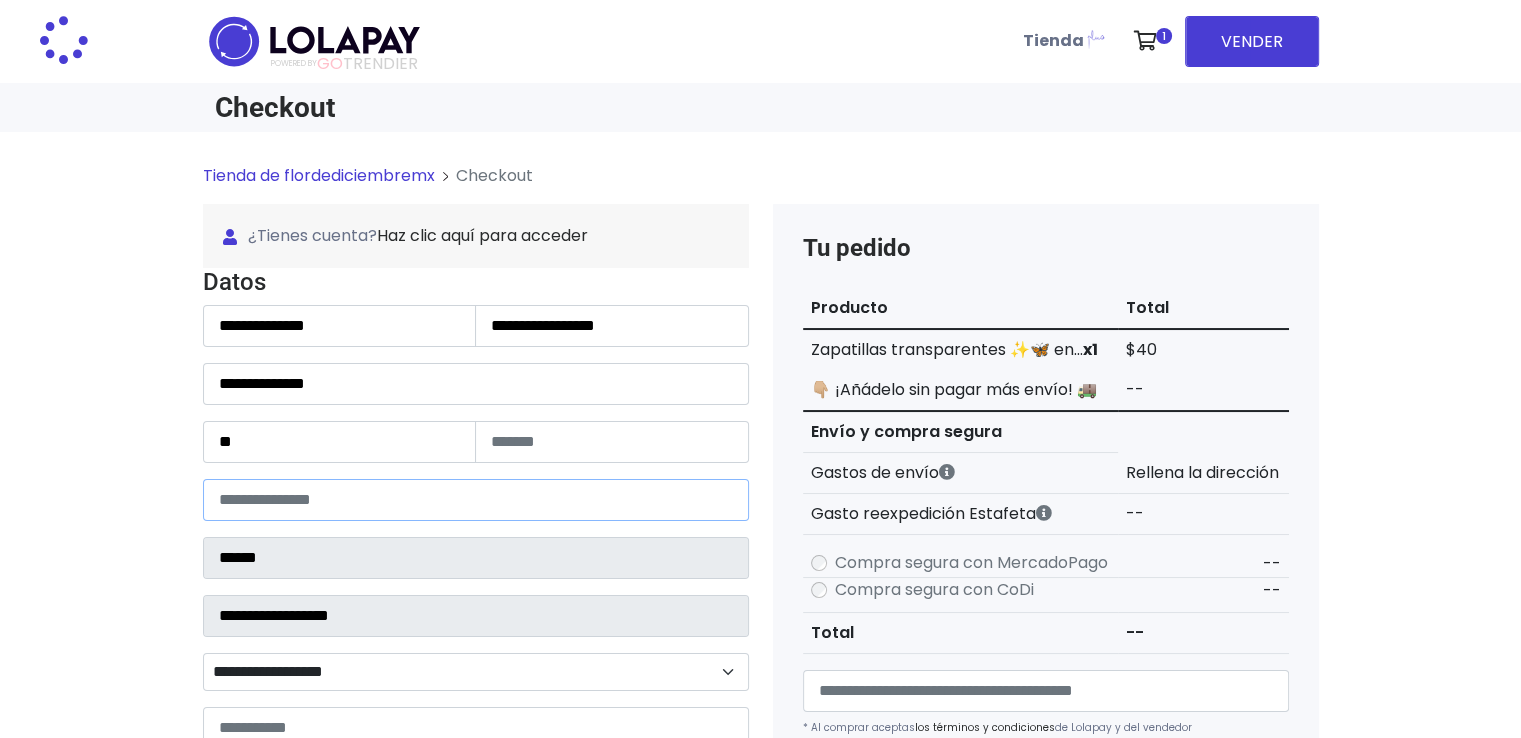 select 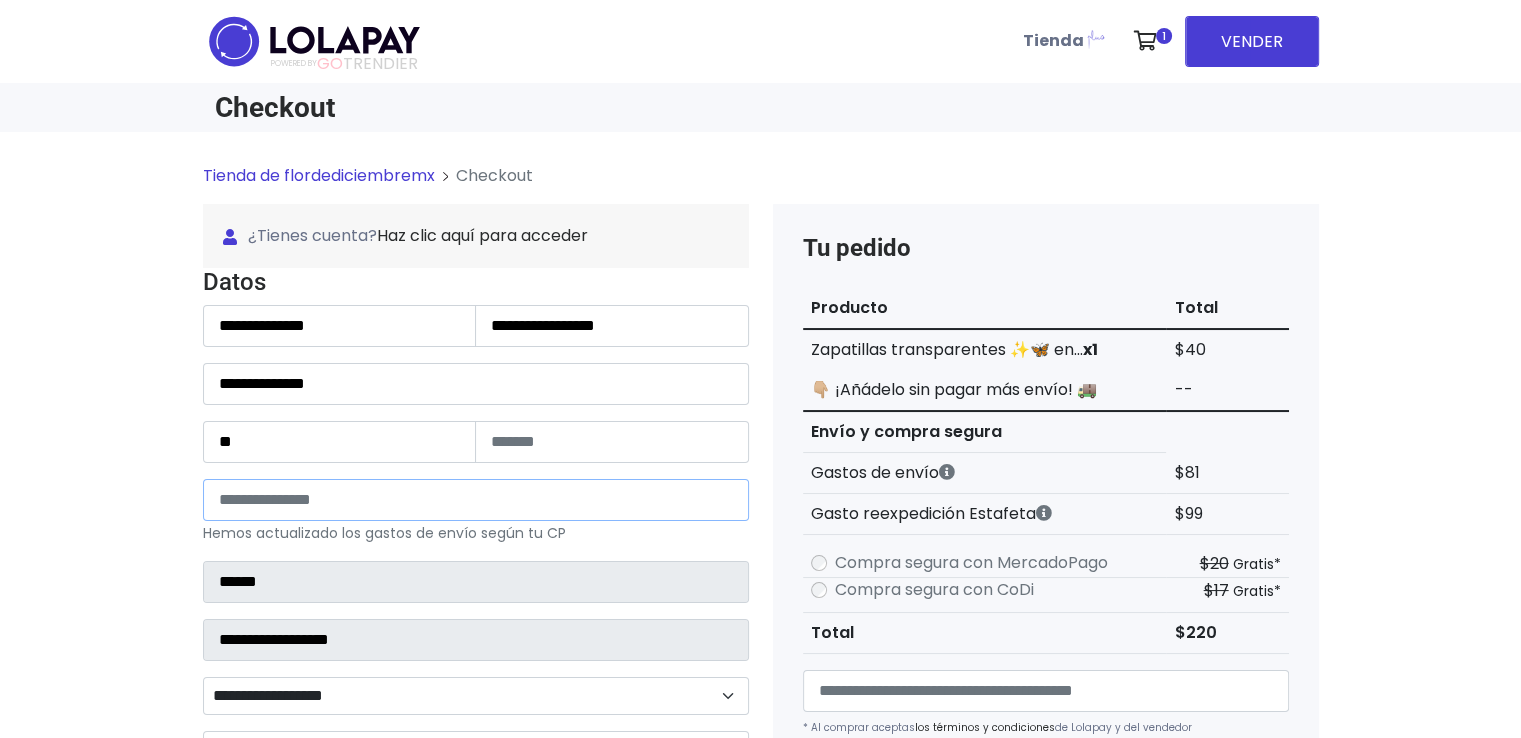 type on "*****" 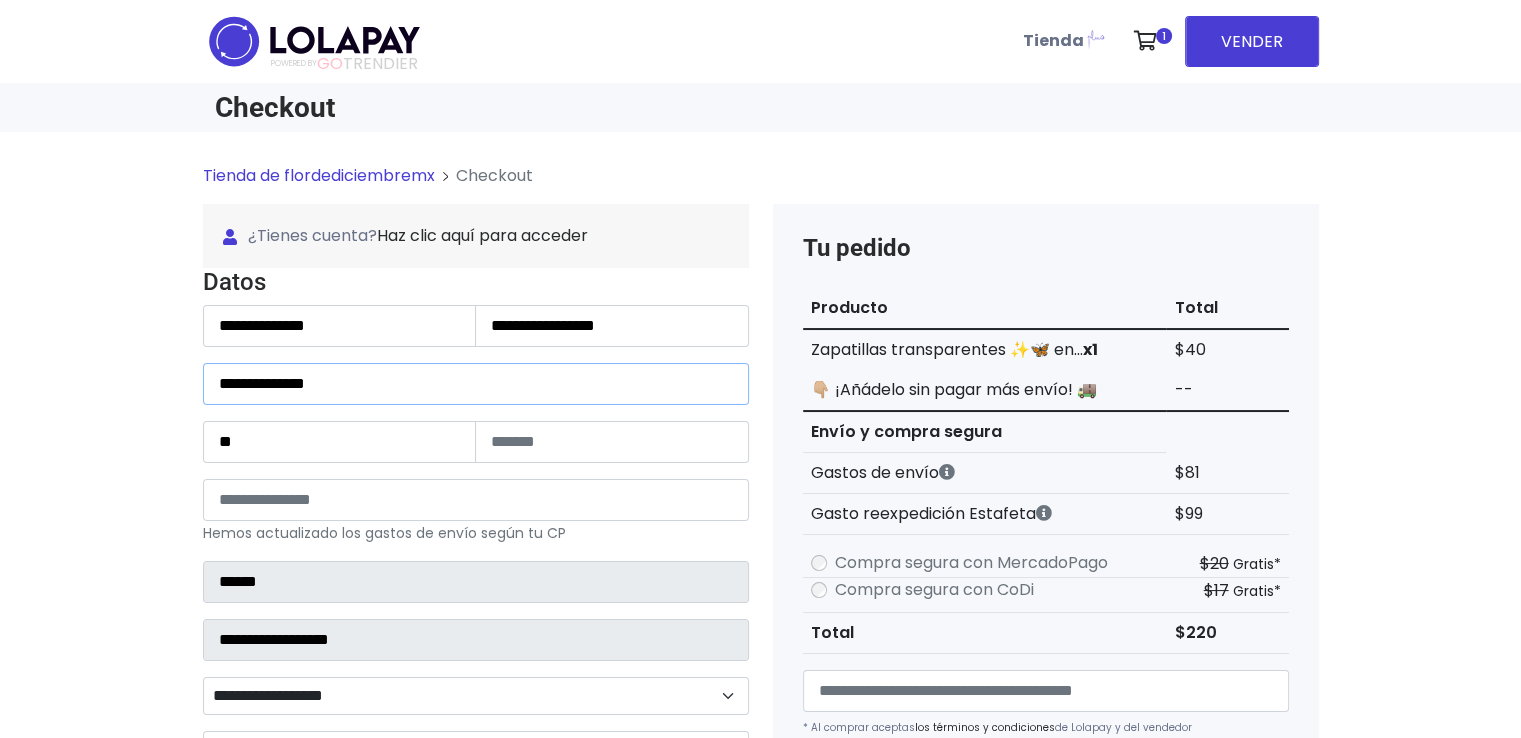 click on "**********" at bounding box center [476, 384] 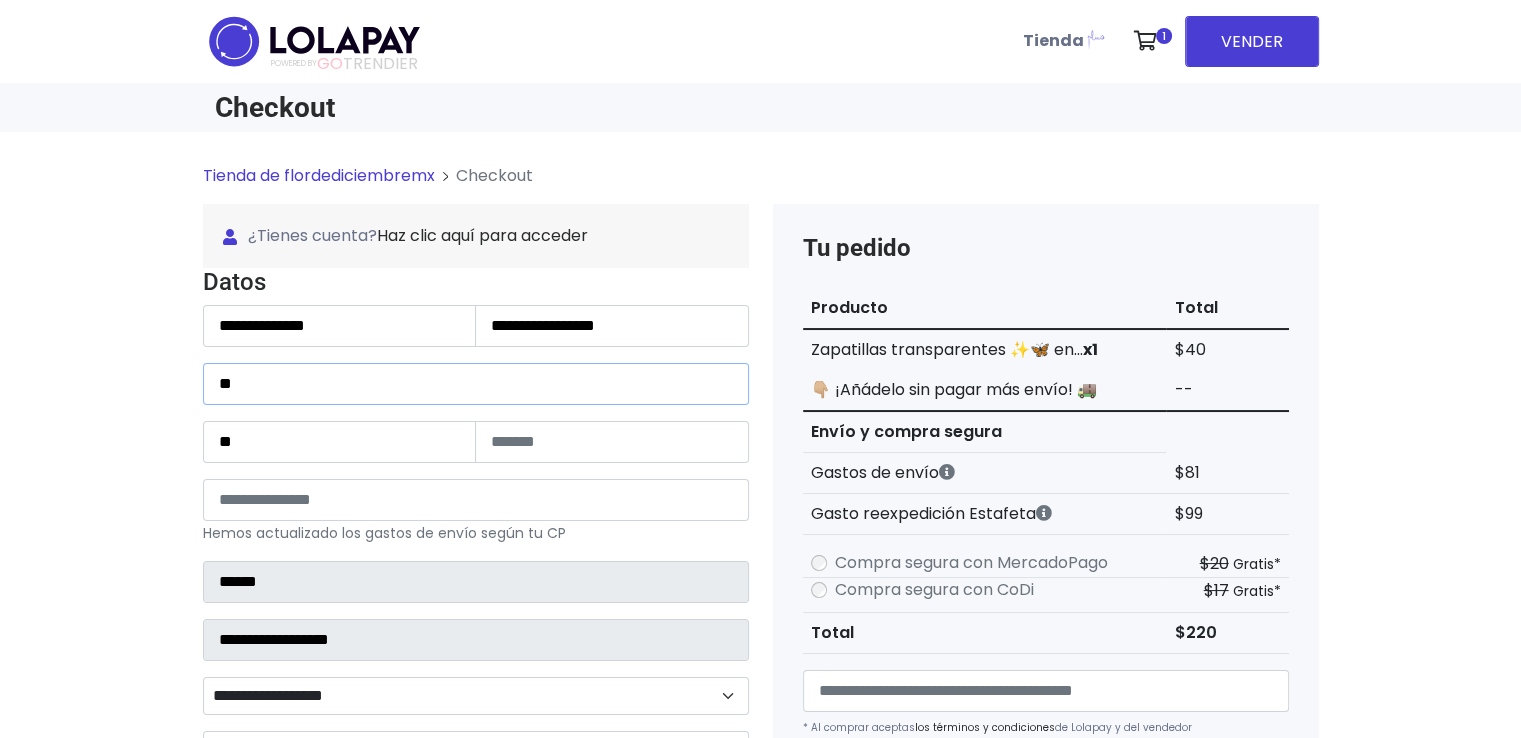 type on "*" 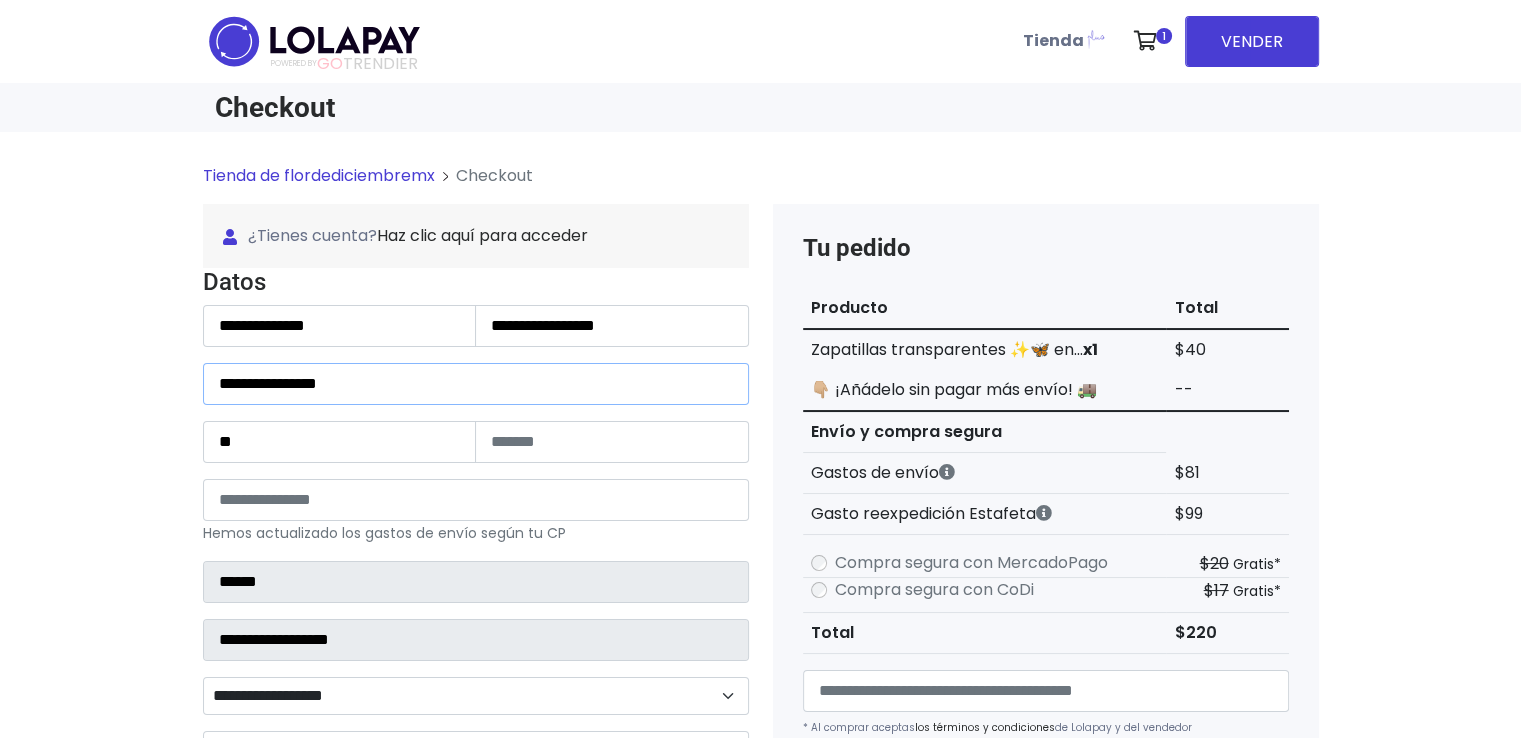 click on "**********" at bounding box center [476, 384] 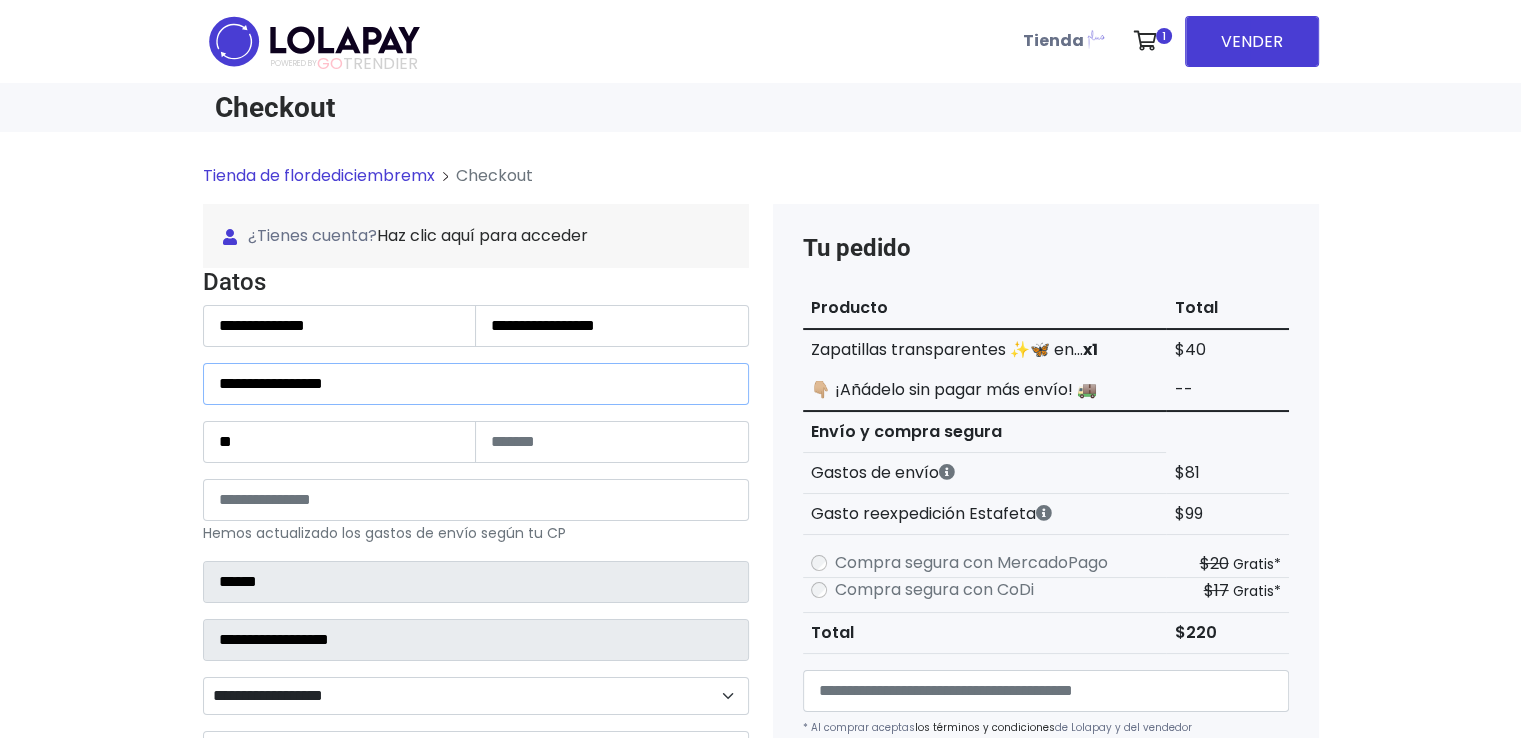 type on "**********" 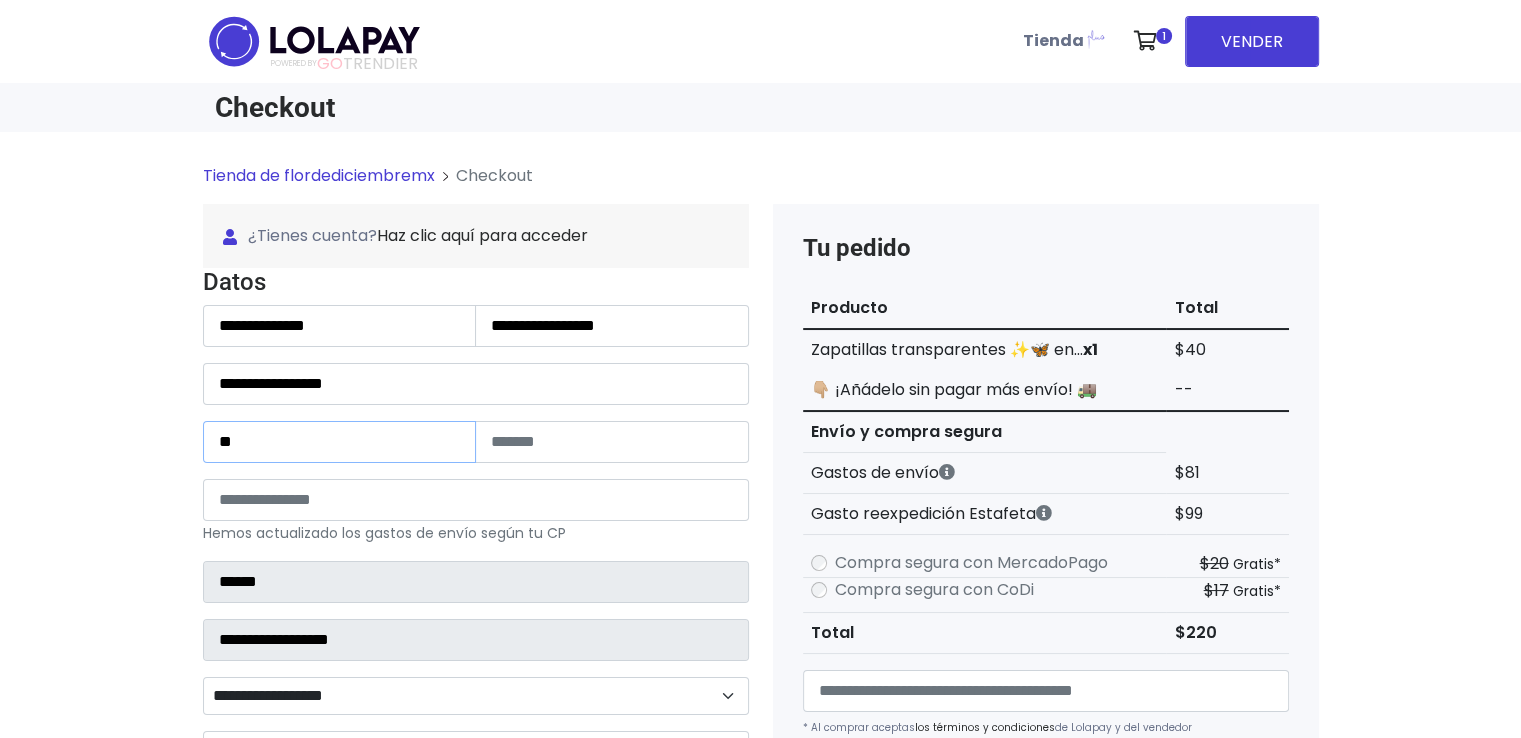 click on "**" at bounding box center [340, 442] 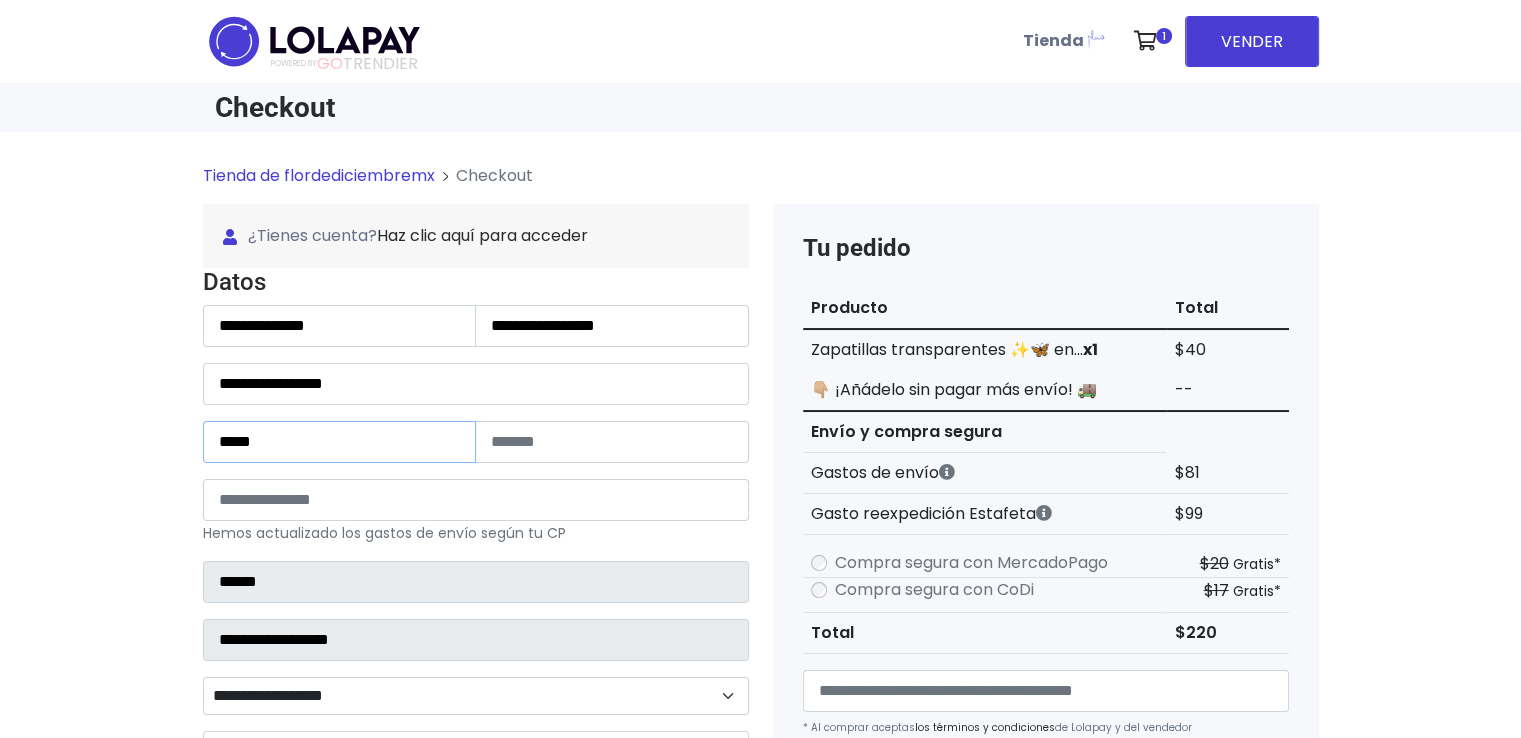type on "*****" 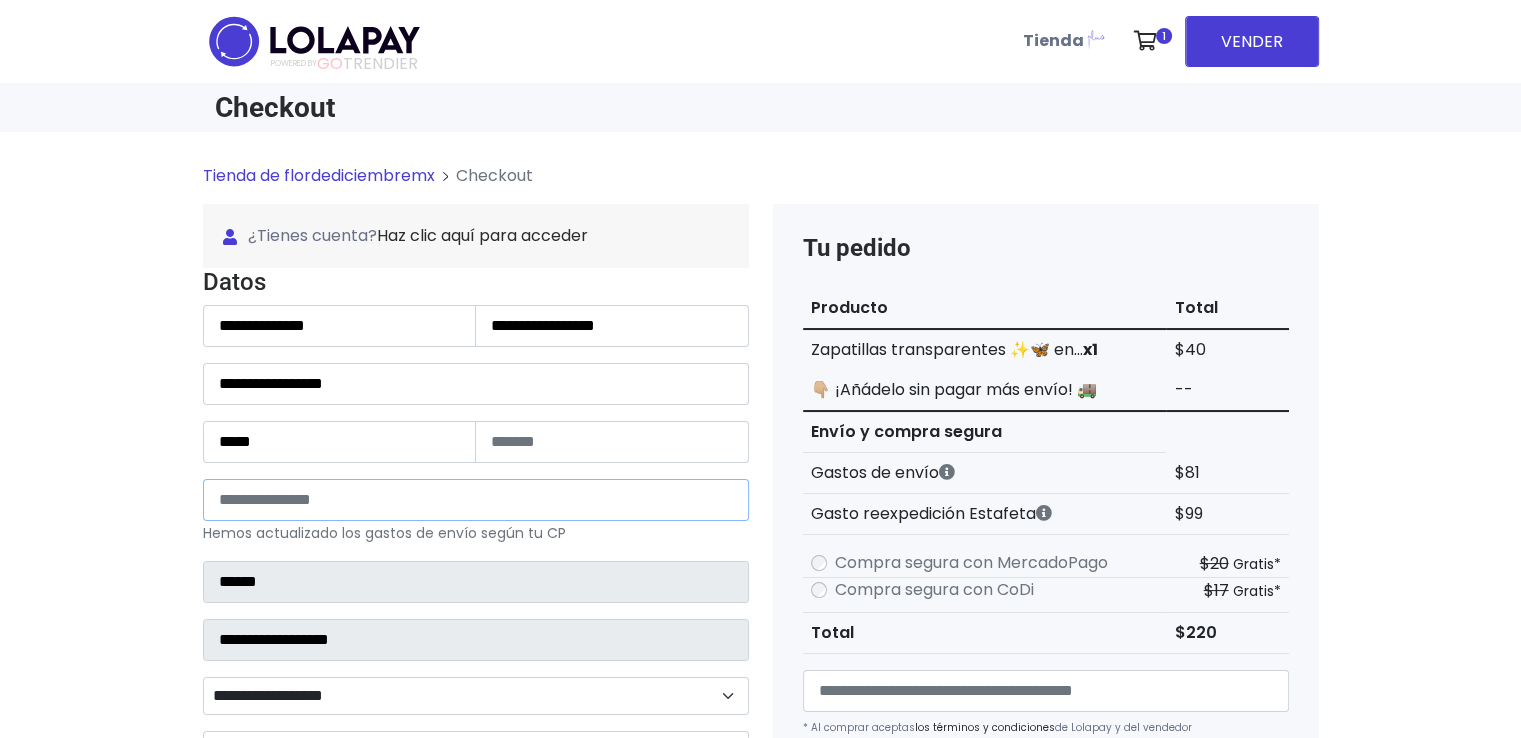 click on "*****" at bounding box center (476, 500) 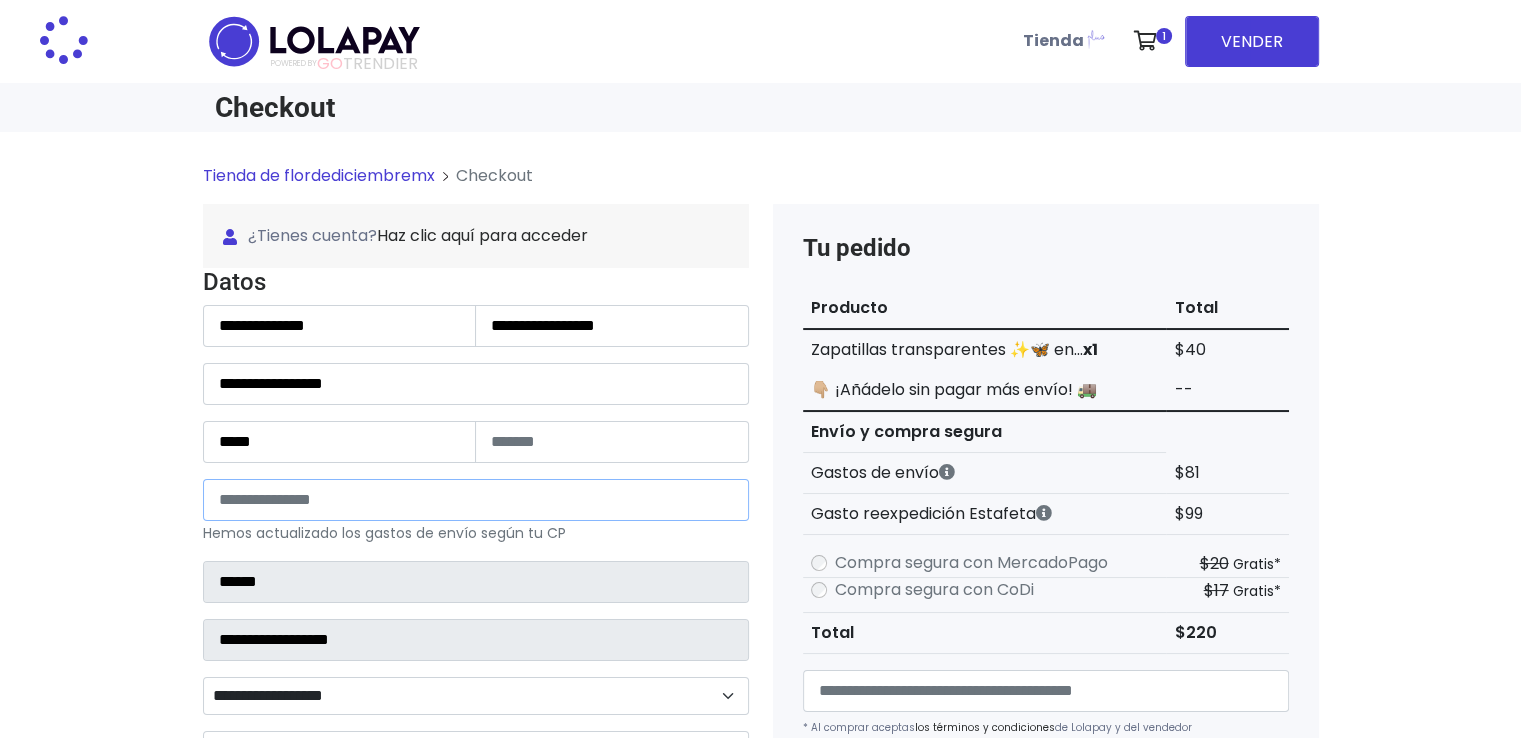 type on "**********" 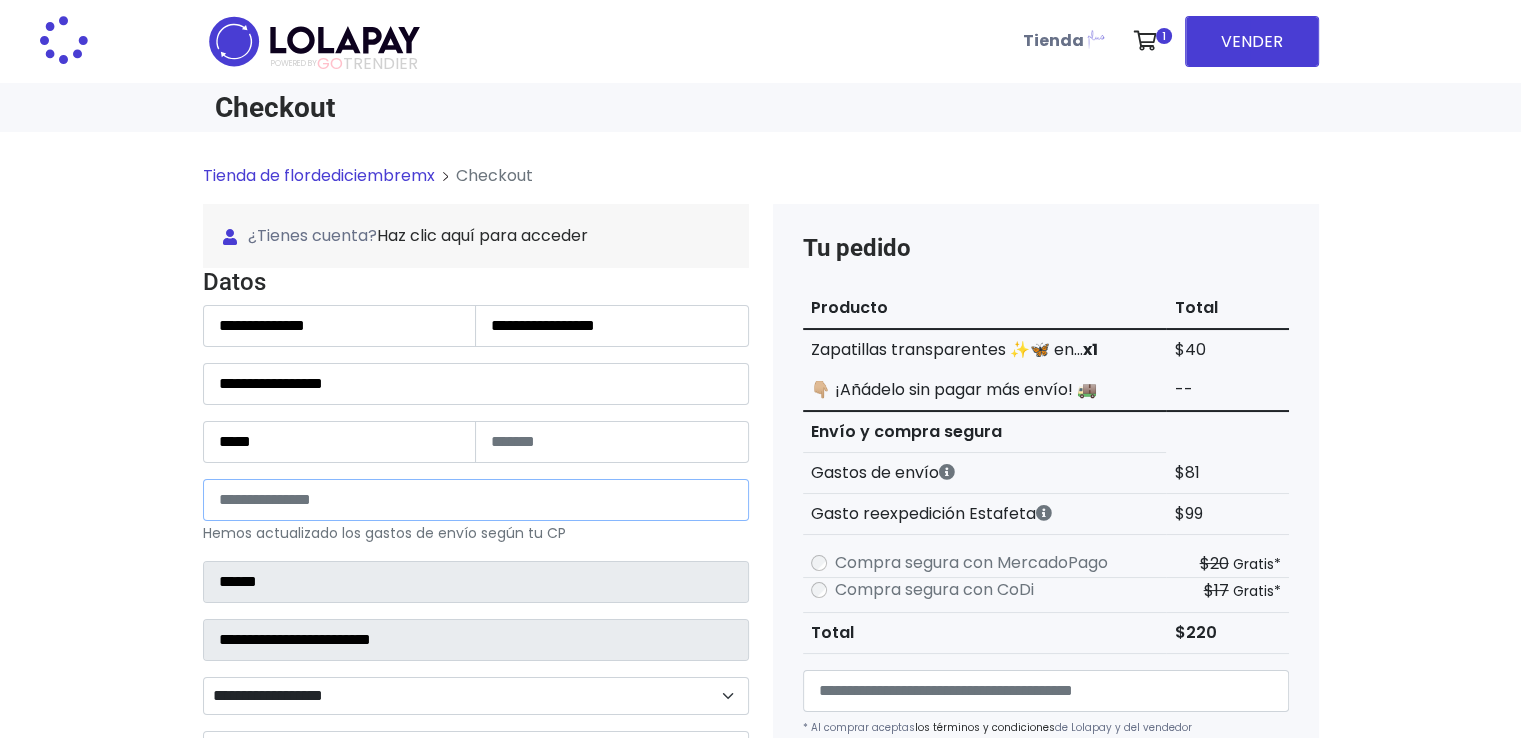 select 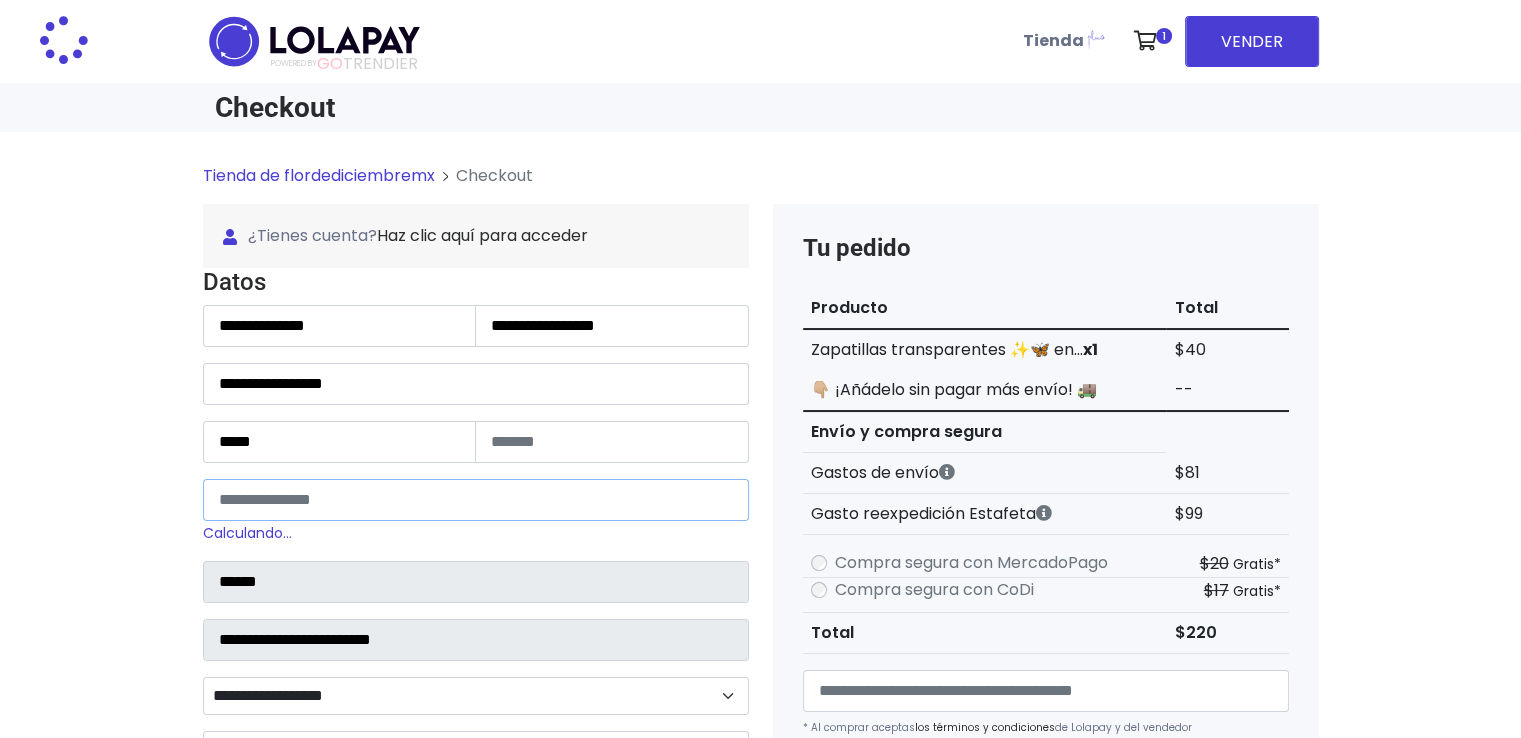 type on "*****" 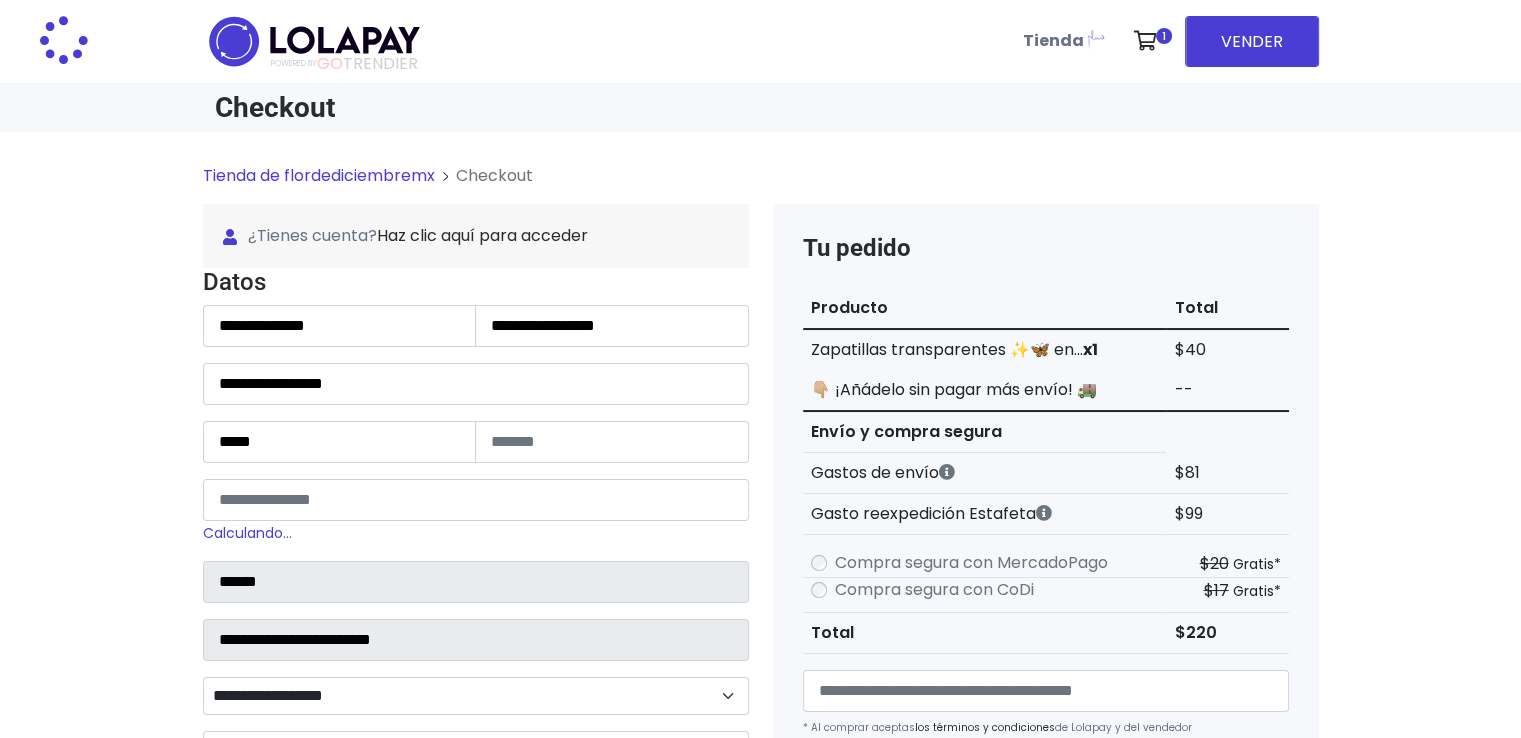 click on "Tienda de [DOMAIN]" at bounding box center [760, 814] 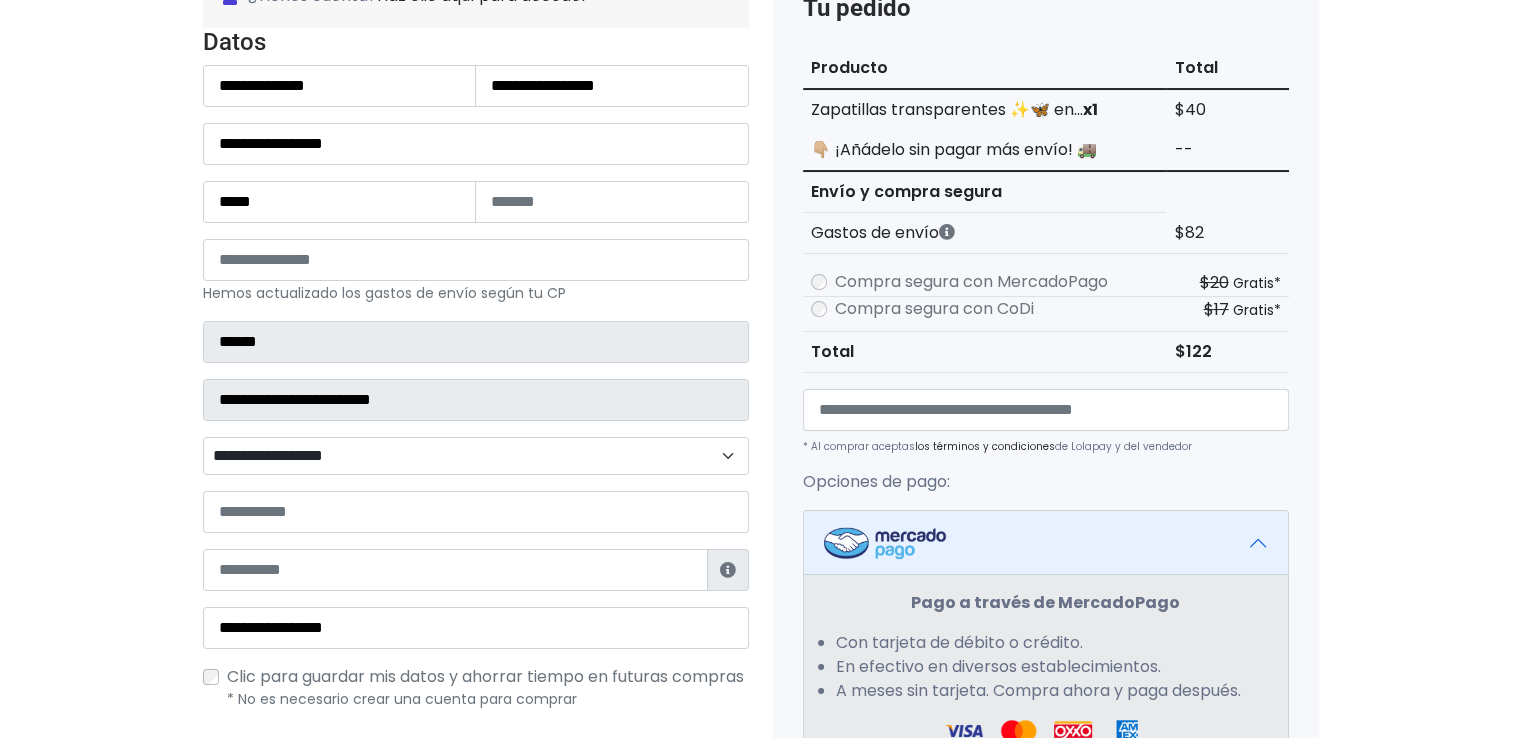 scroll, scrollTop: 280, scrollLeft: 0, axis: vertical 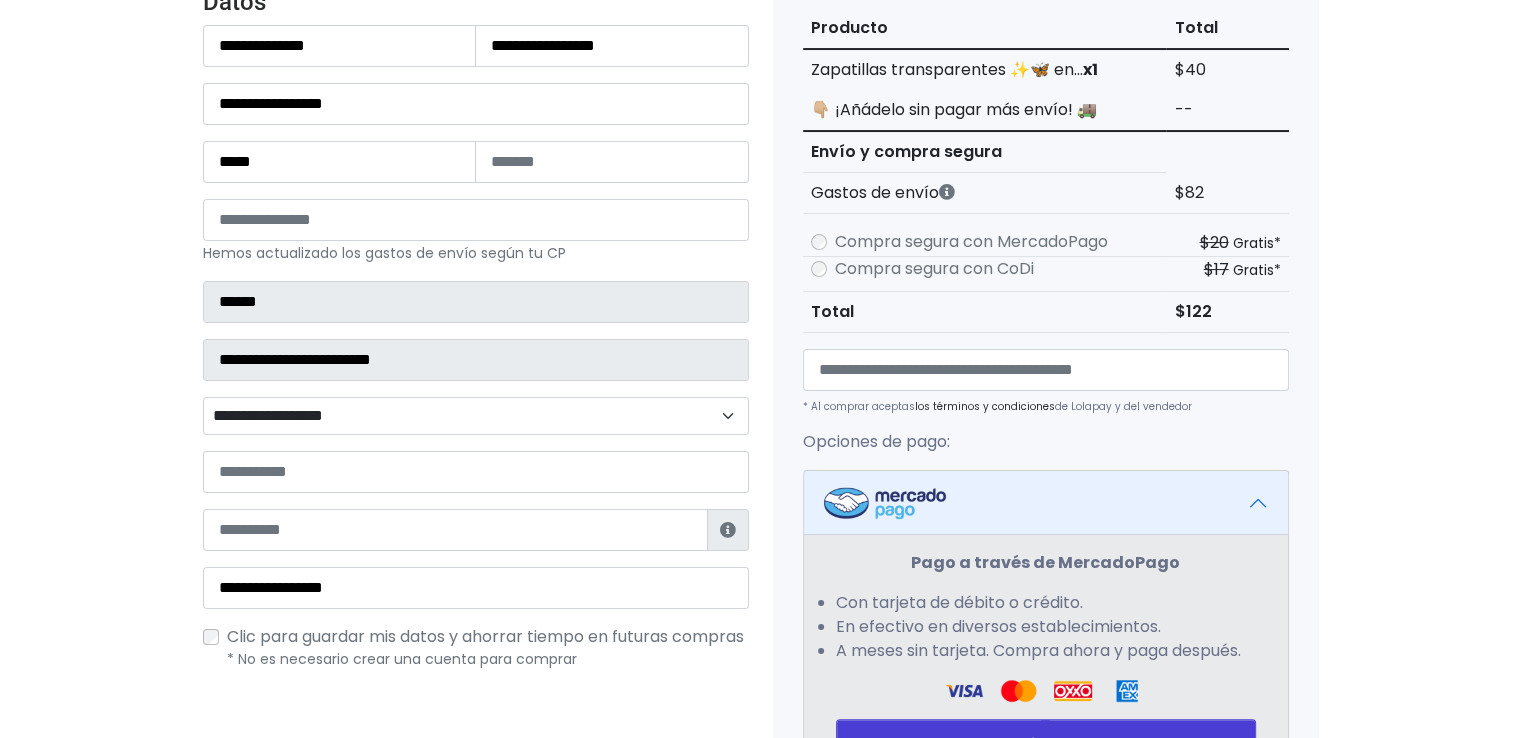 click on "**********" at bounding box center [476, 416] 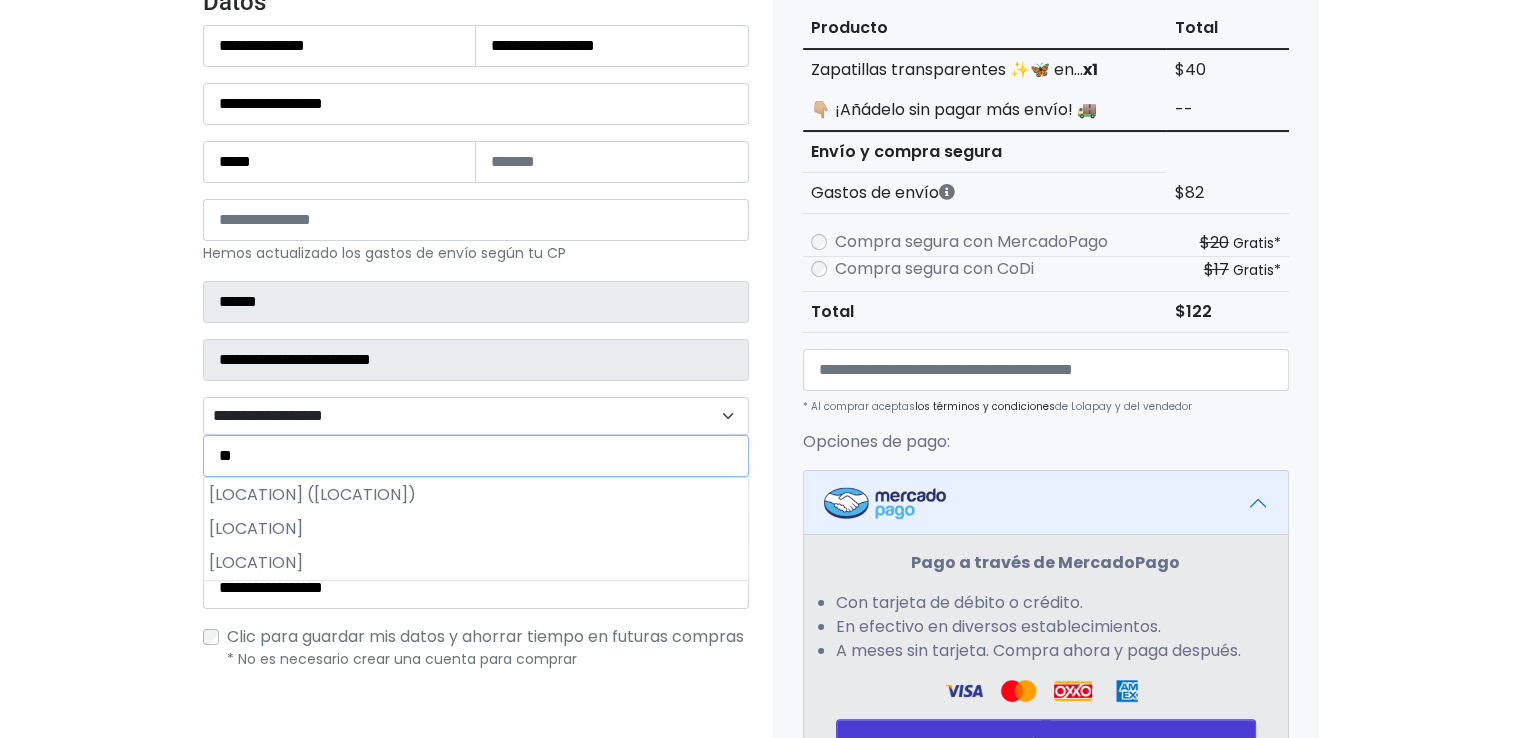 type on "*" 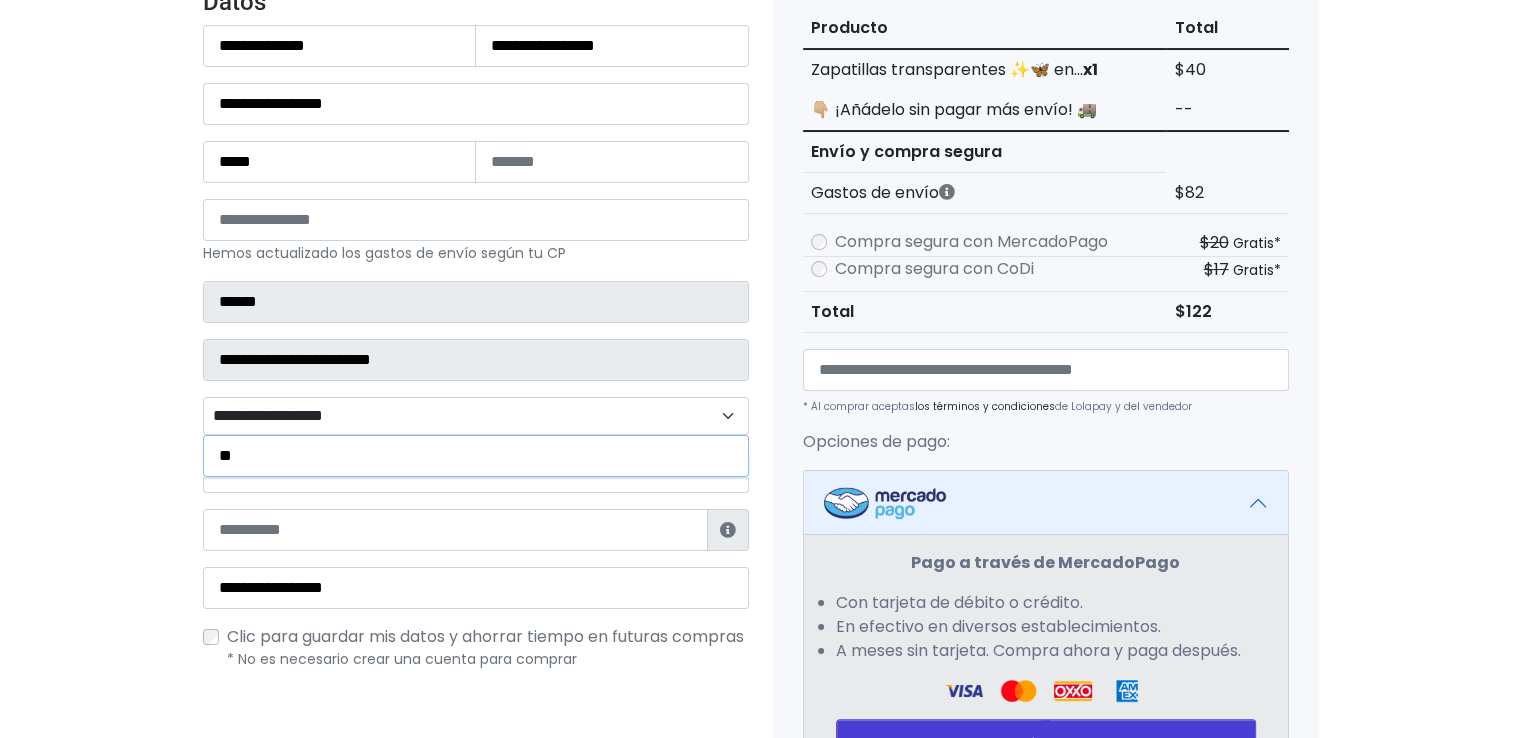 type on "*" 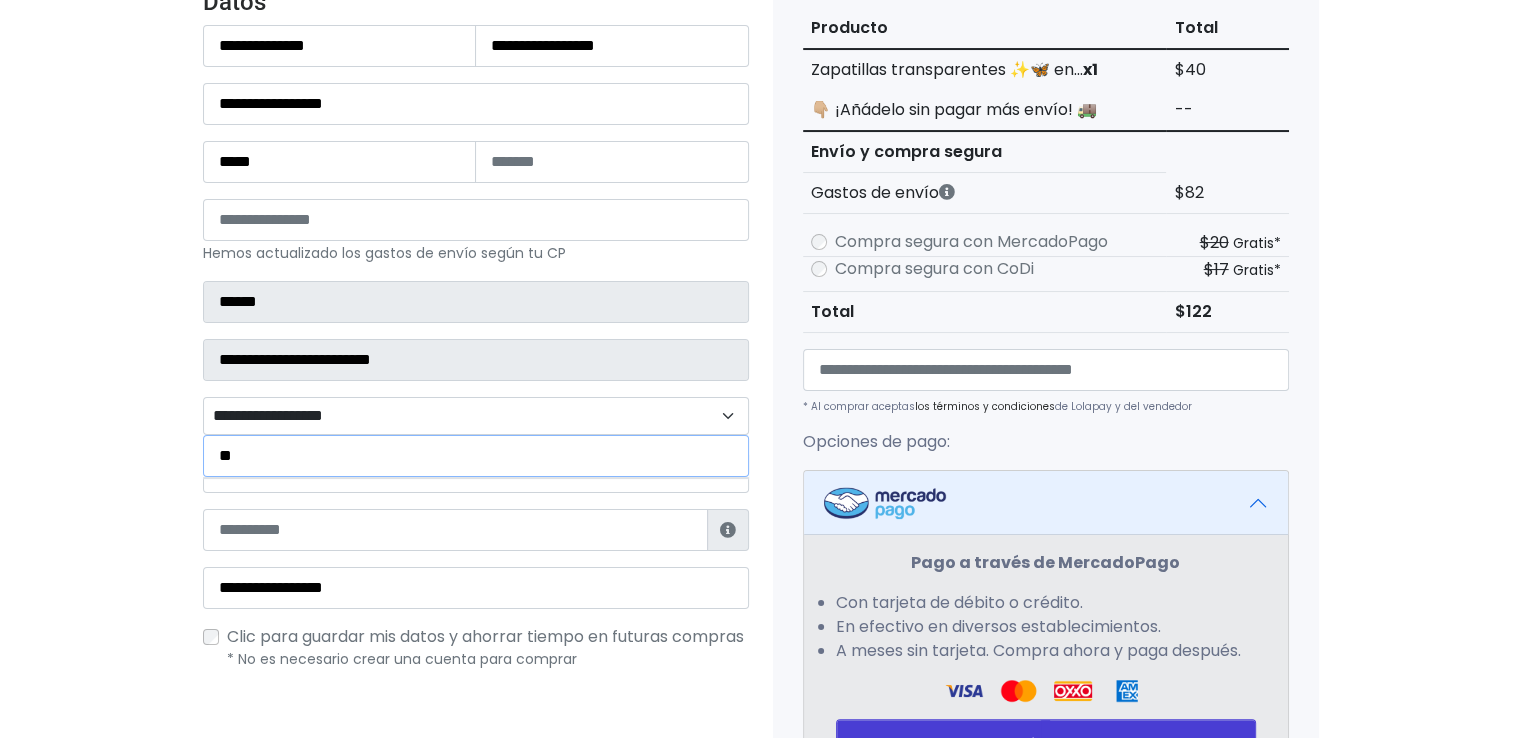 type on "*" 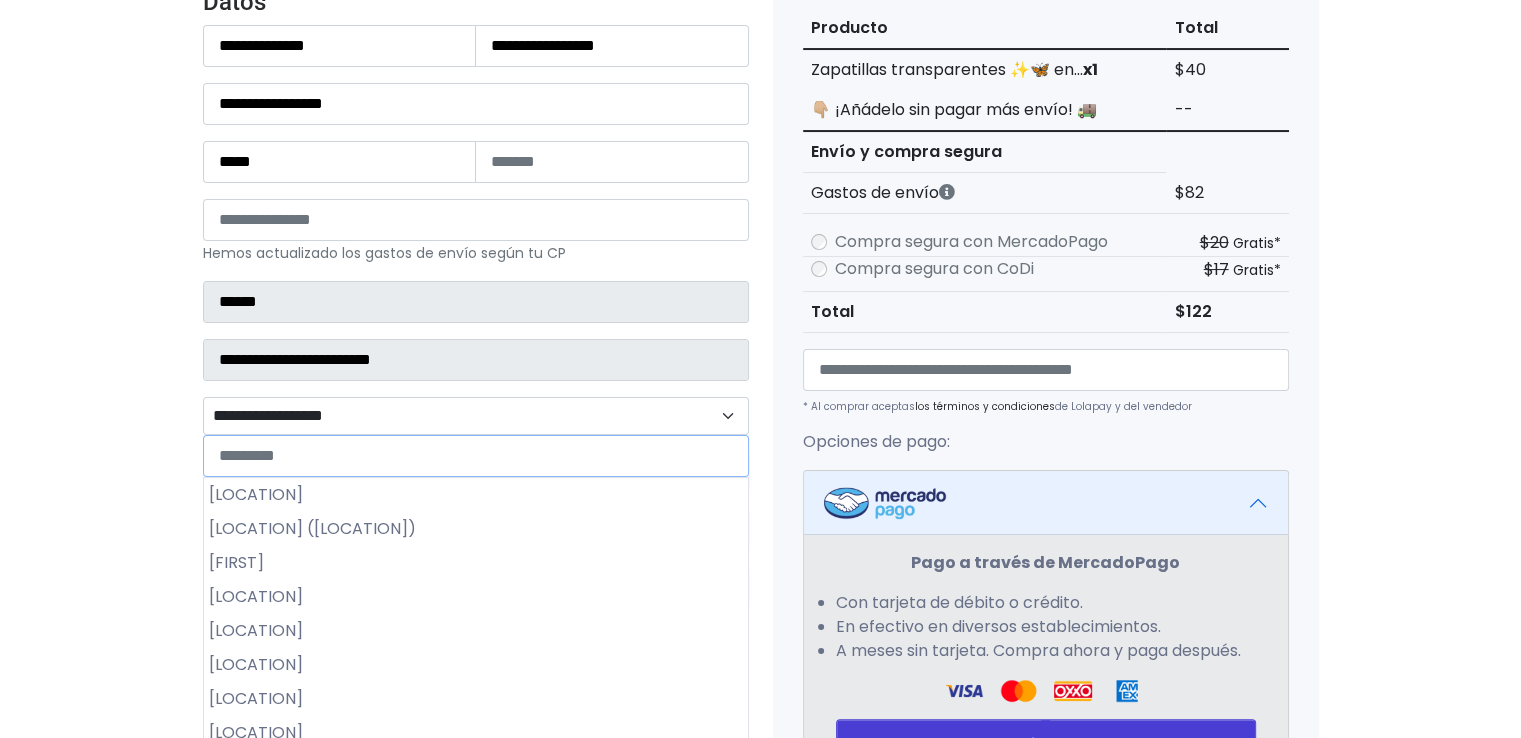 scroll, scrollTop: 690, scrollLeft: 0, axis: vertical 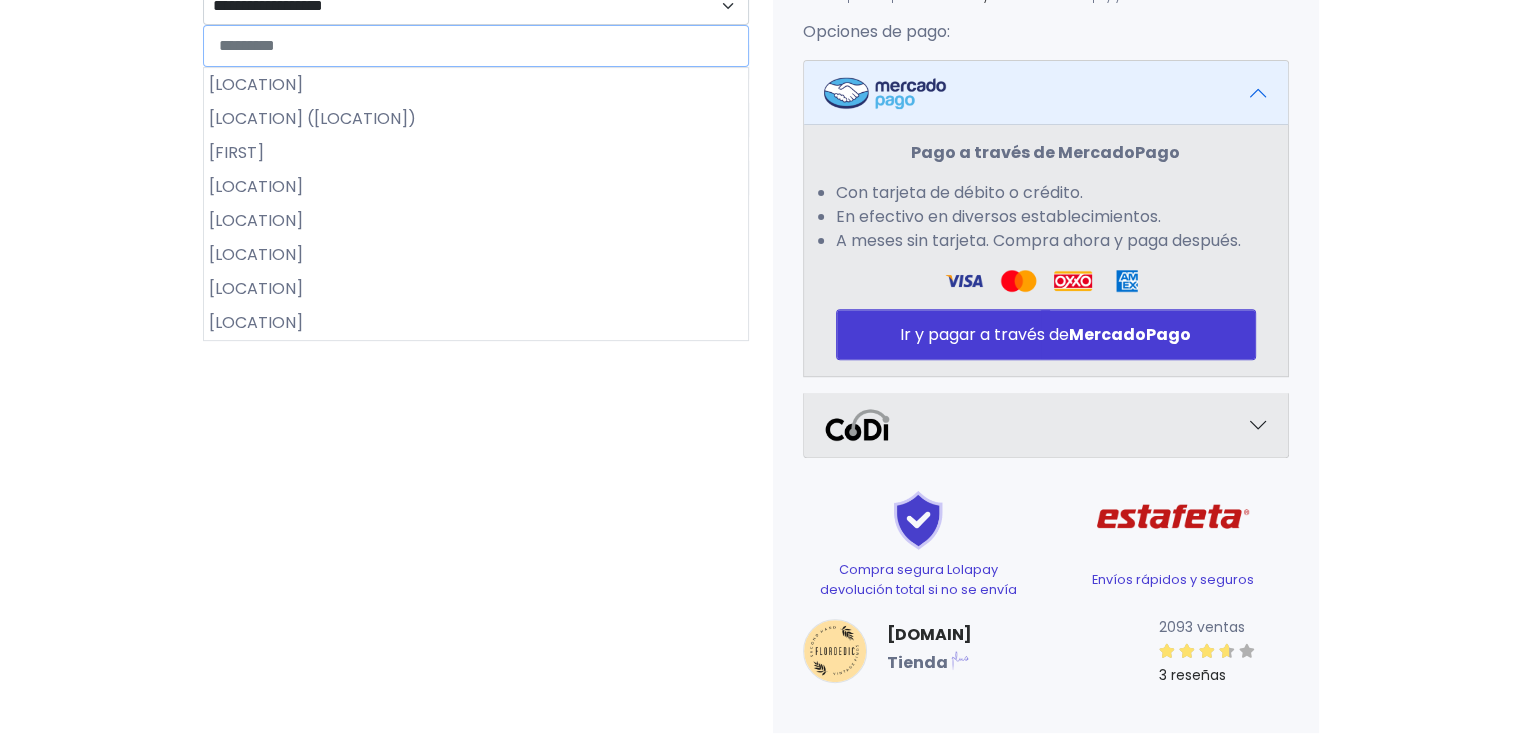 type 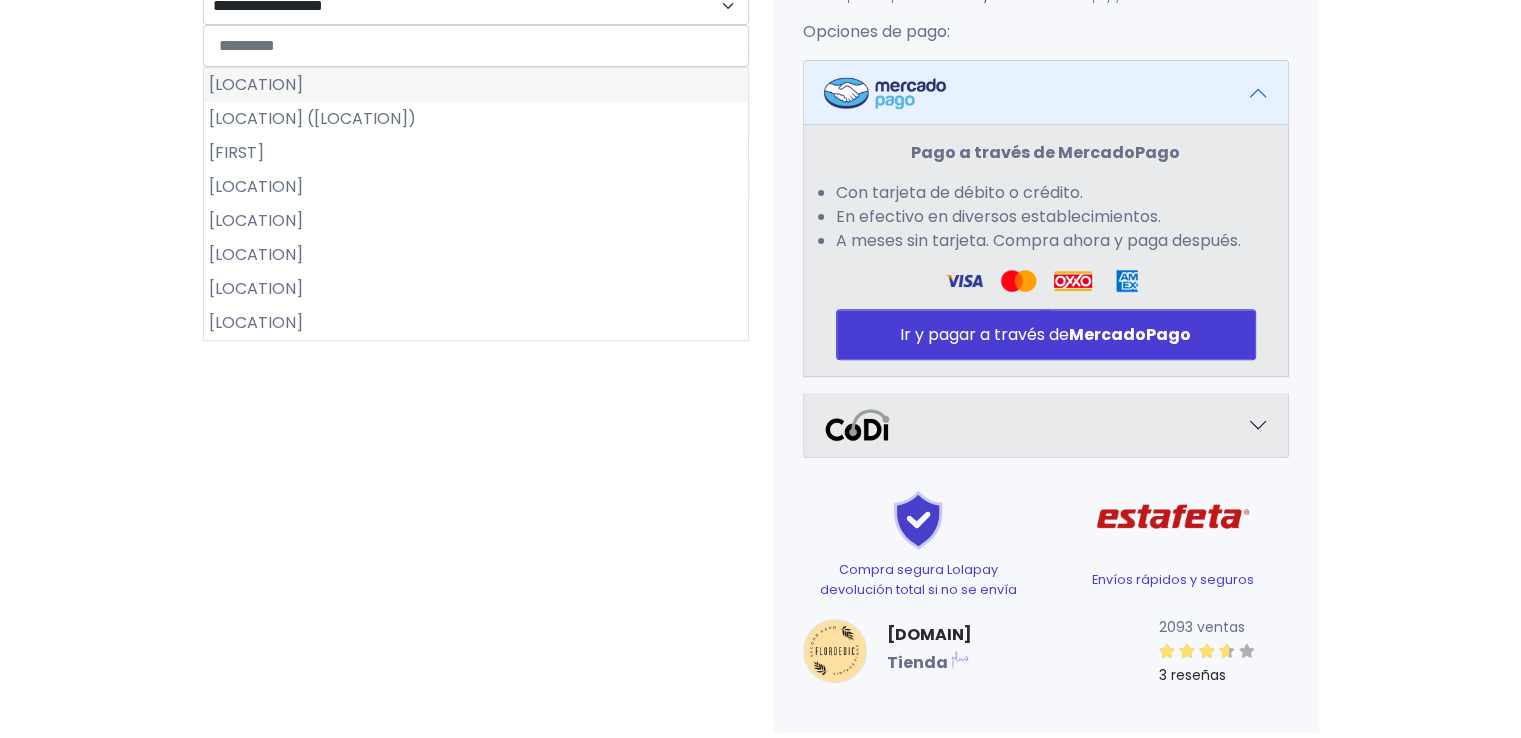 click on "[LOCATION]" at bounding box center (476, 85) 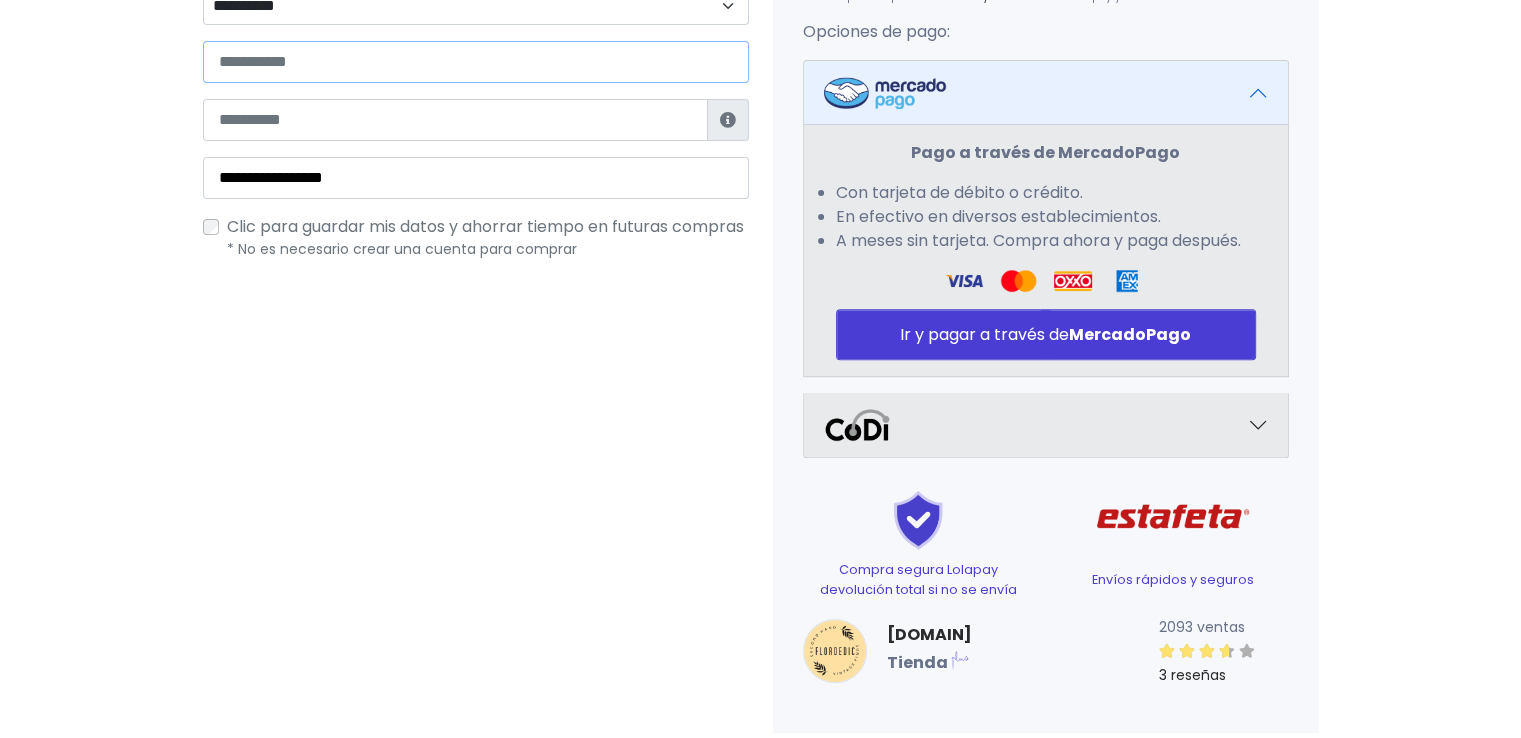 click at bounding box center (476, 62) 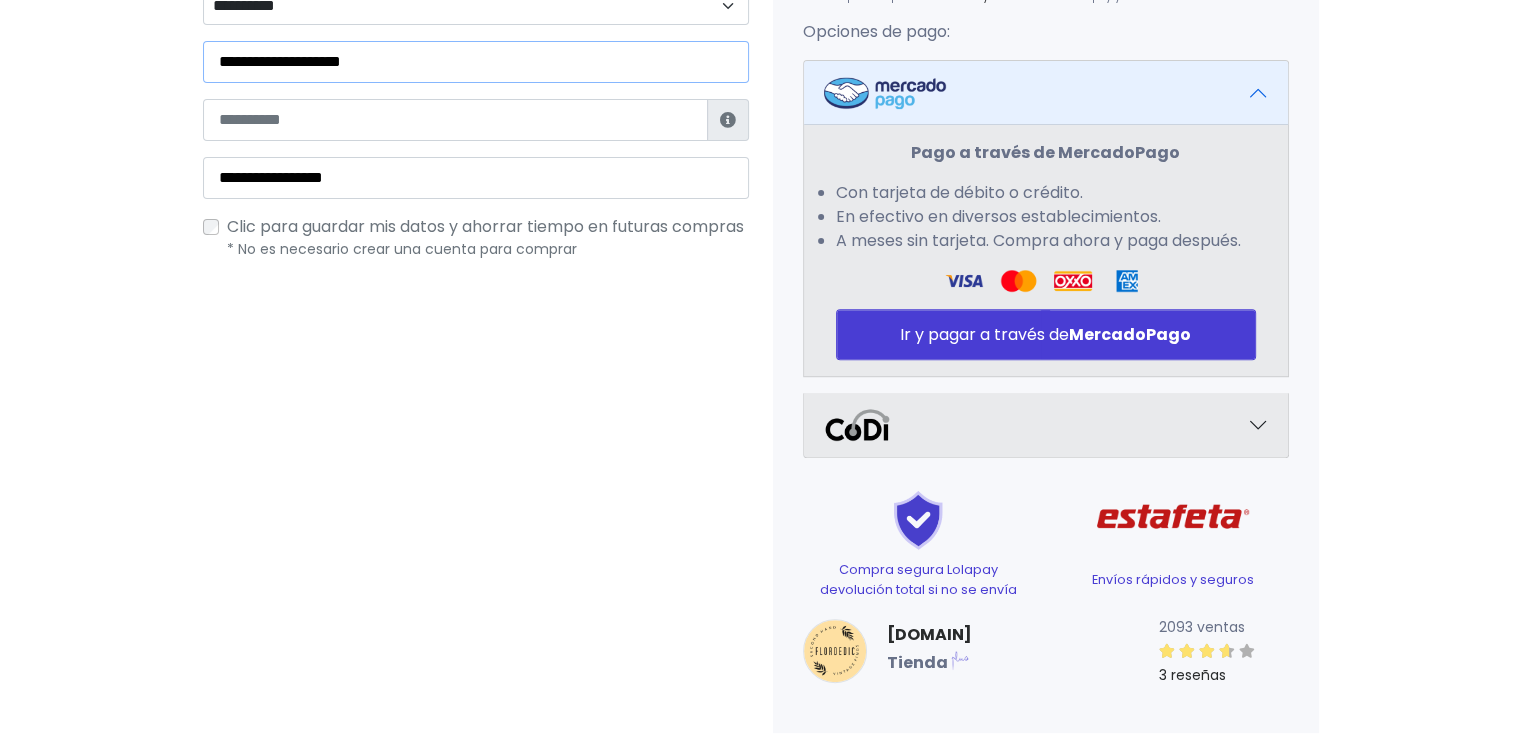 type on "**********" 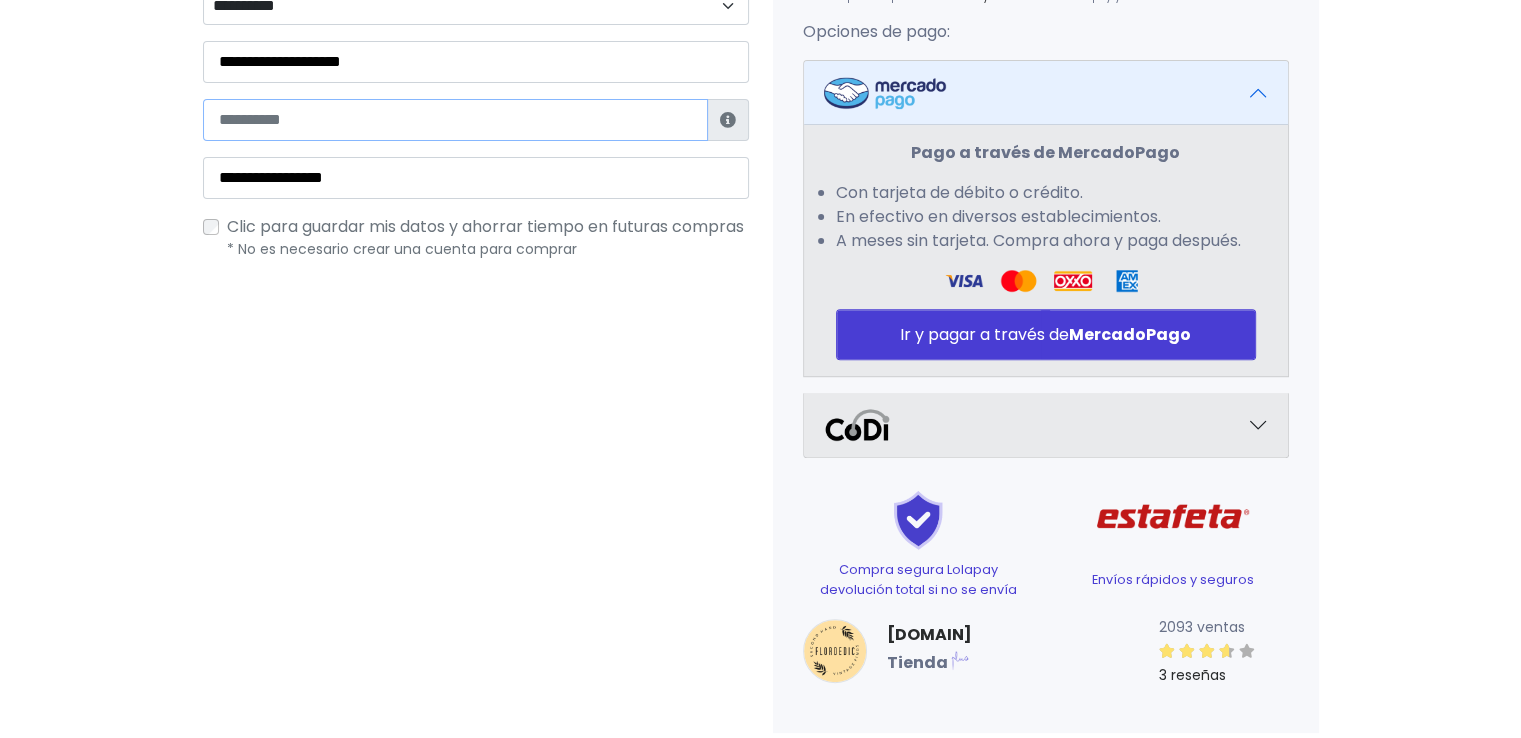 click at bounding box center [455, 120] 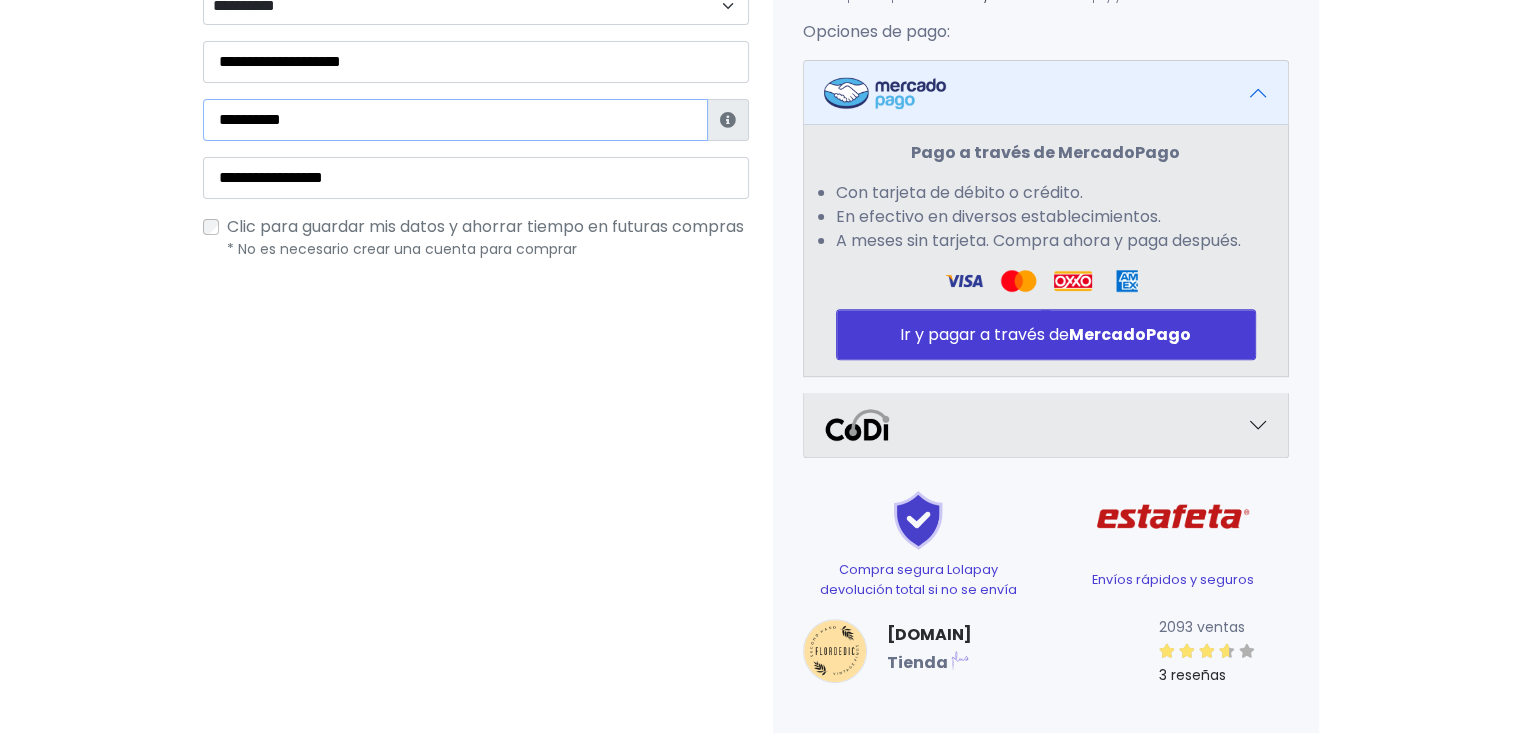 type on "**********" 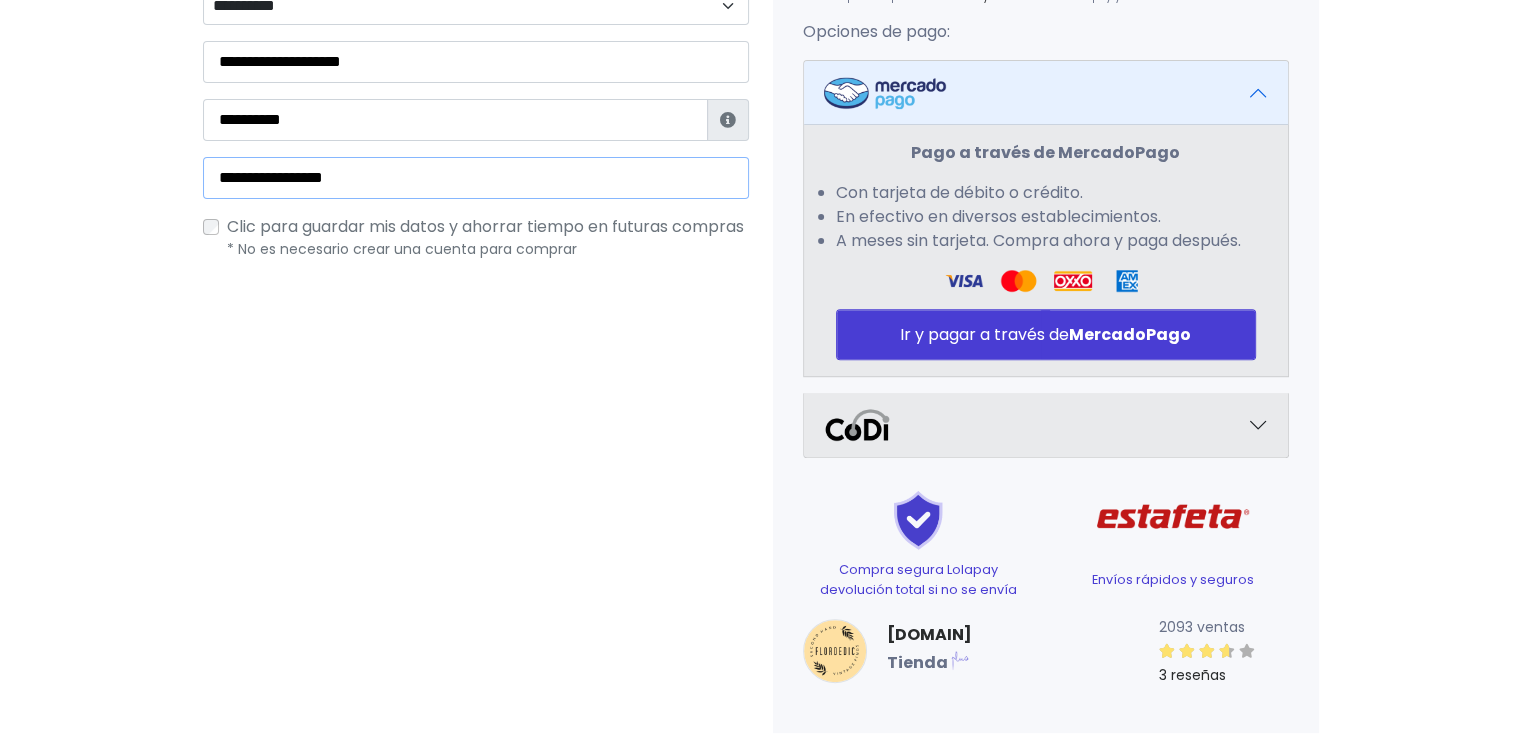 click on "**********" at bounding box center [476, 178] 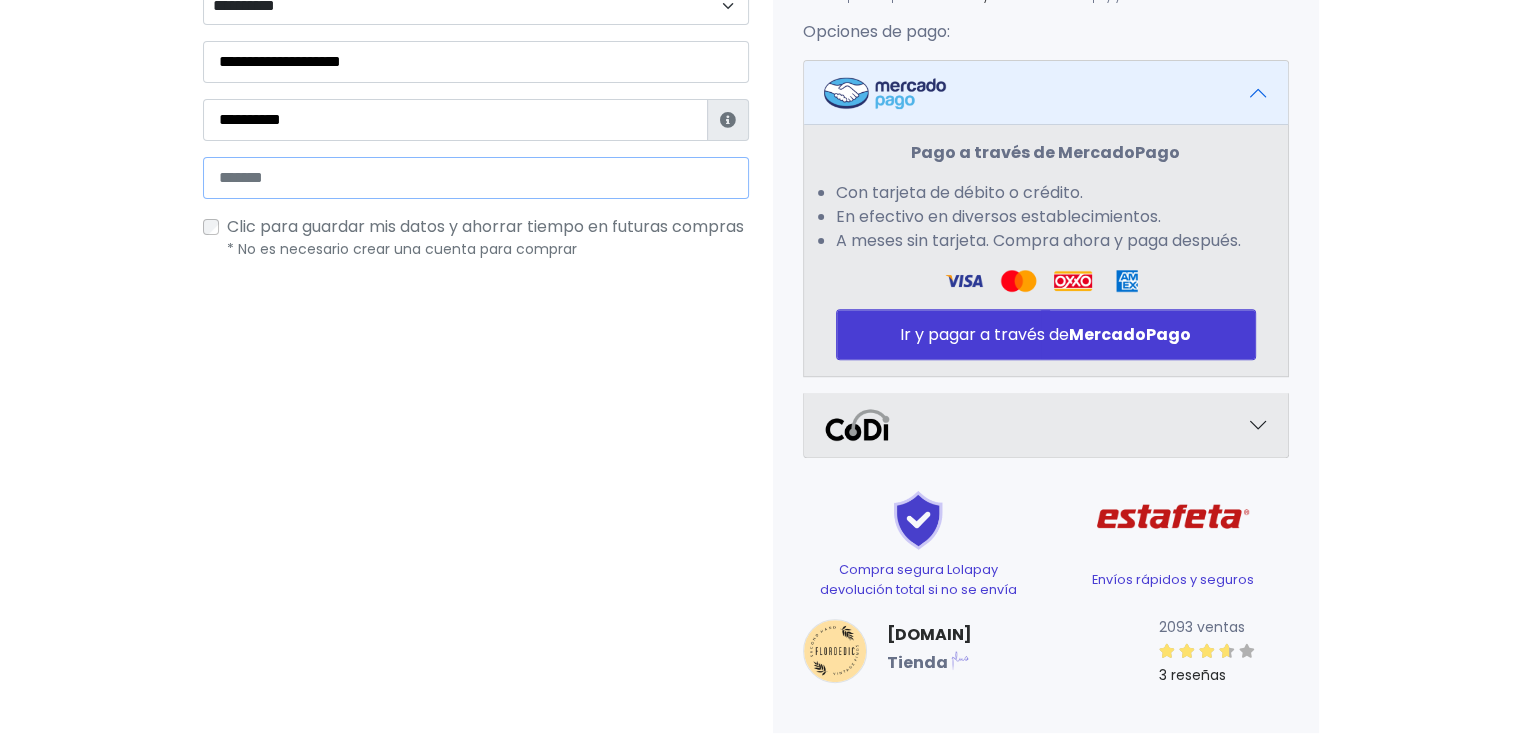 type on "*" 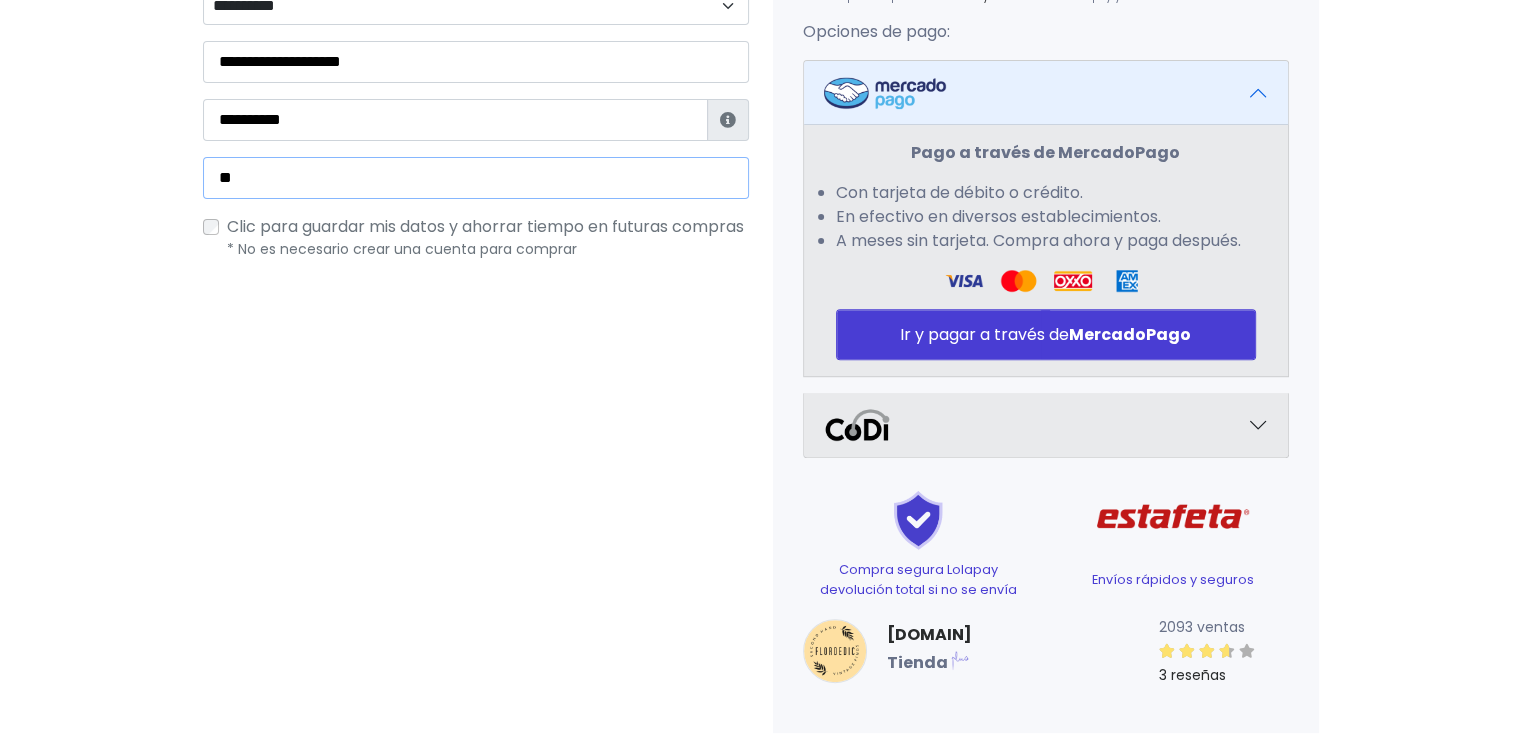type on "*" 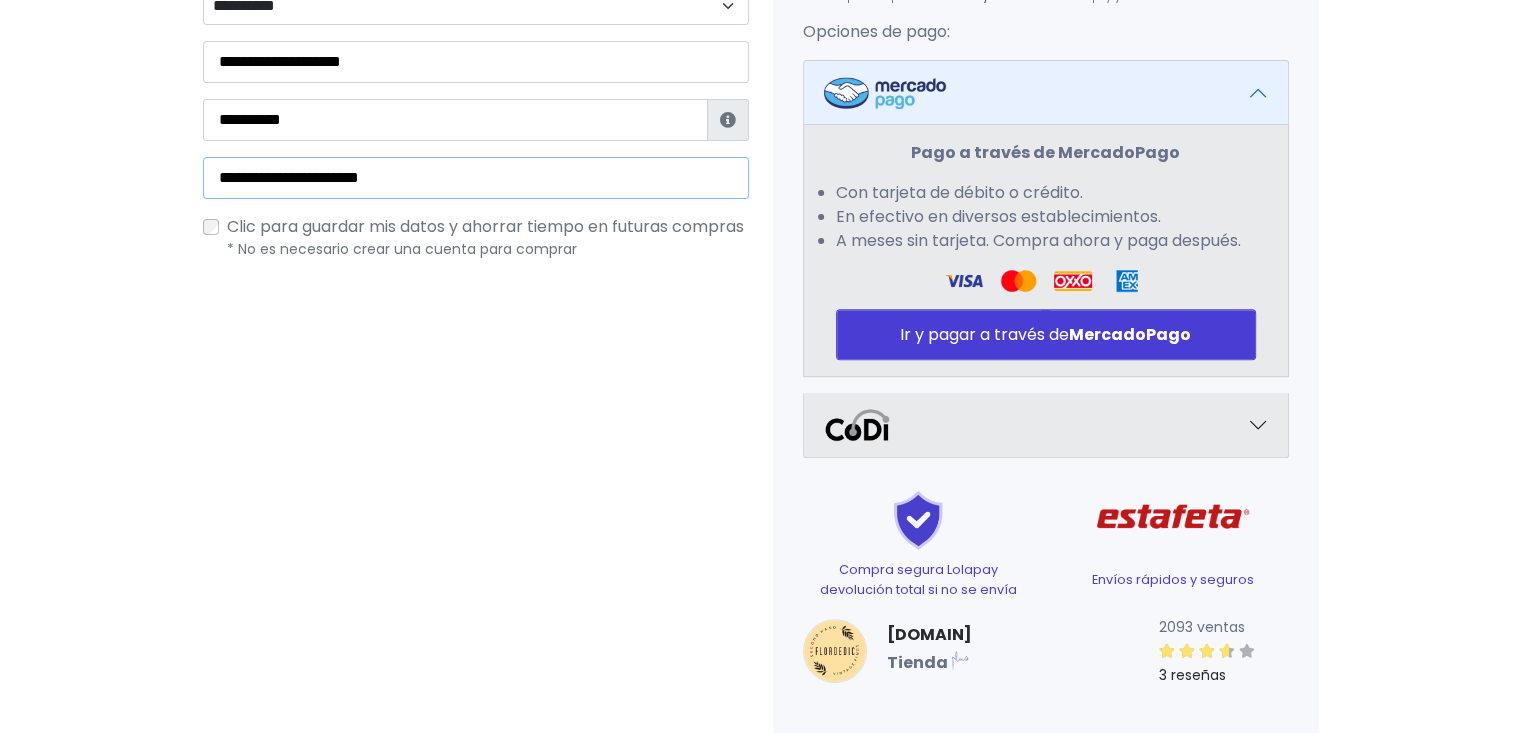 scroll, scrollTop: 45, scrollLeft: 0, axis: vertical 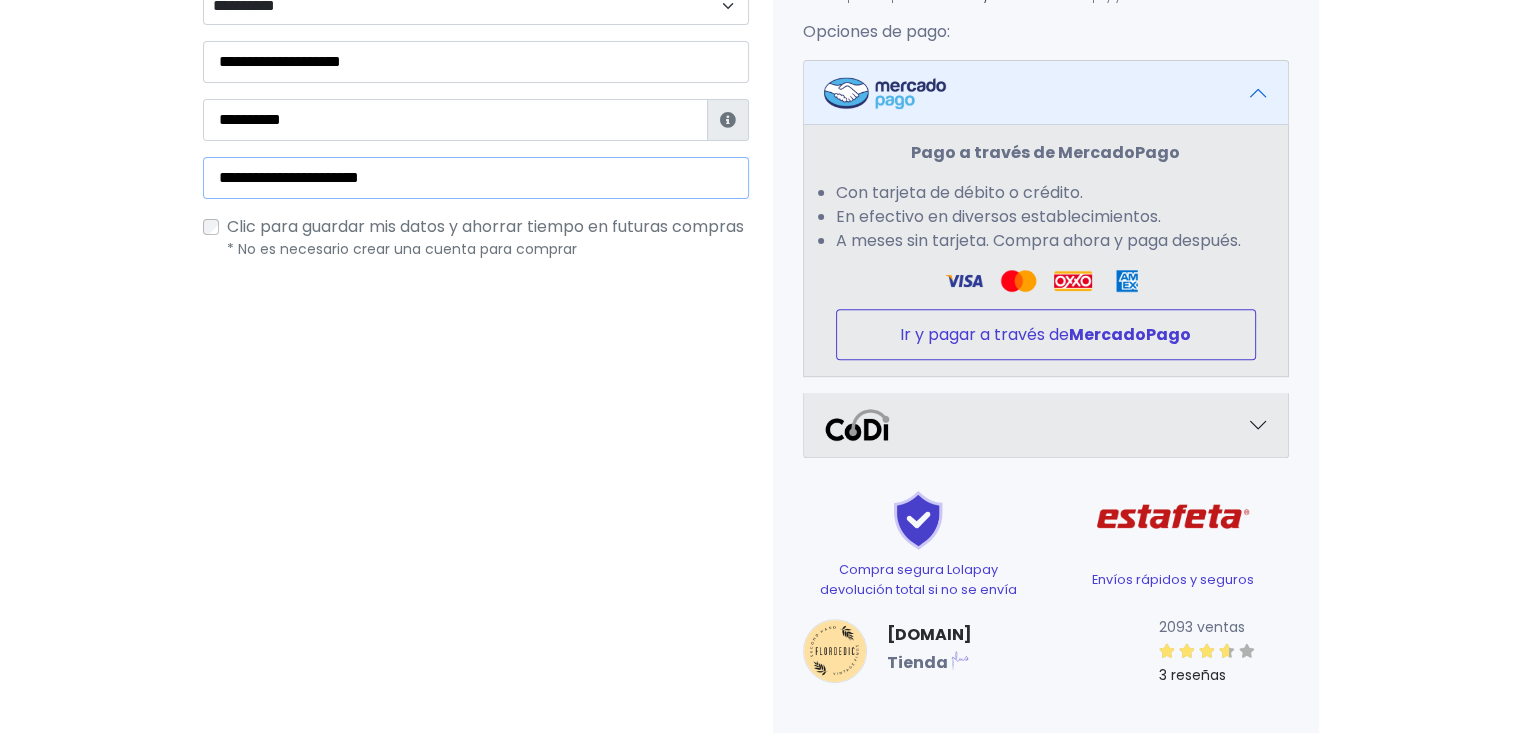 type on "**********" 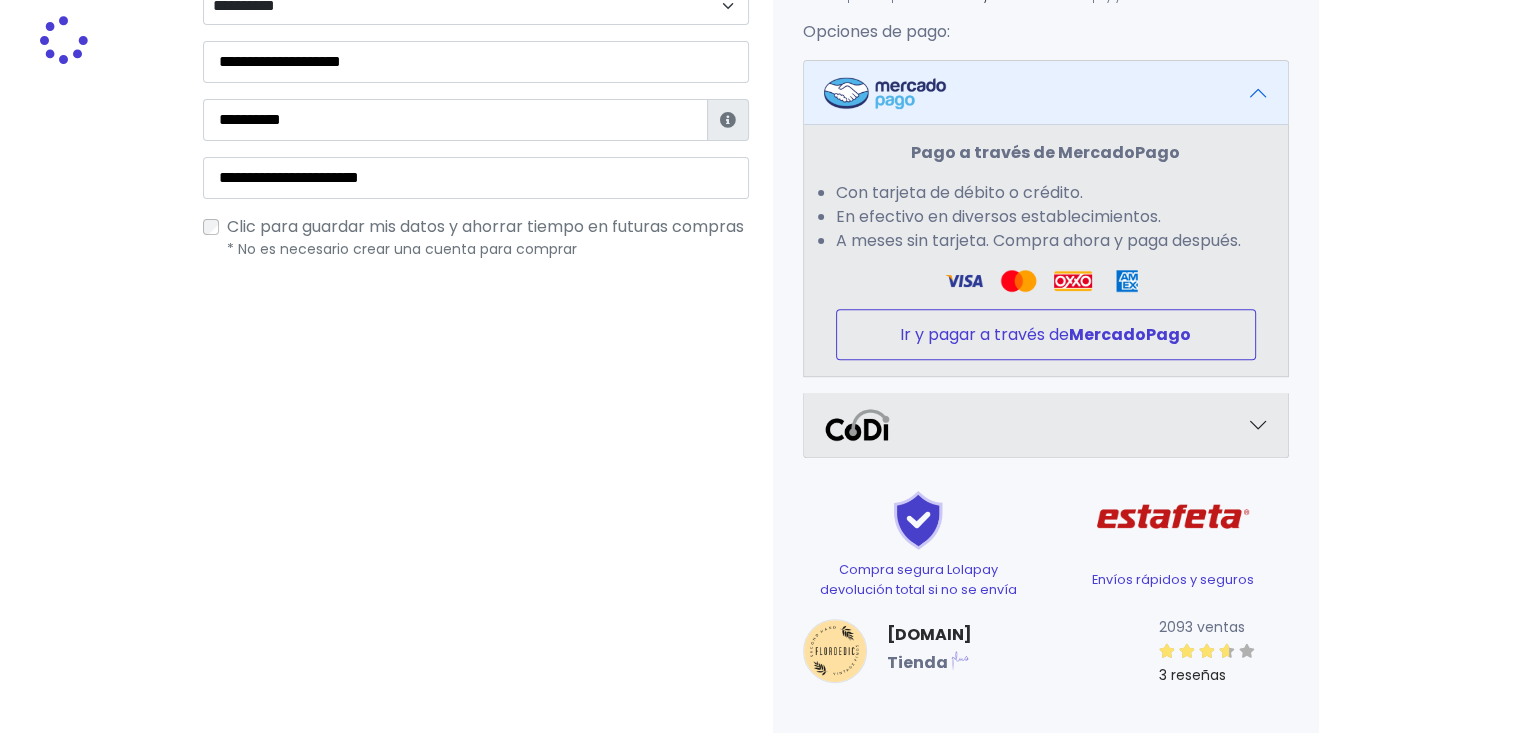 click on "MercadoPago" at bounding box center (1130, 334) 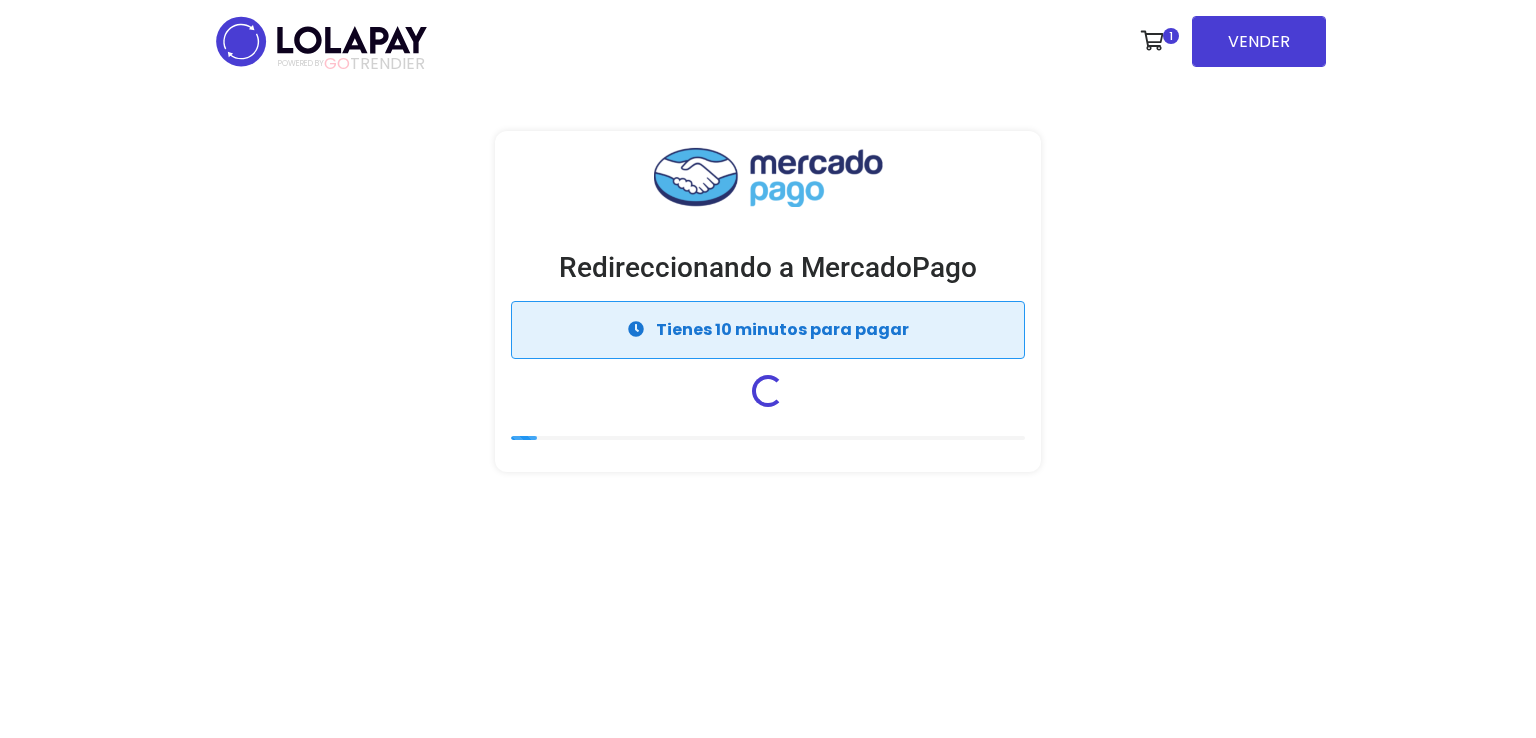 scroll, scrollTop: 0, scrollLeft: 0, axis: both 